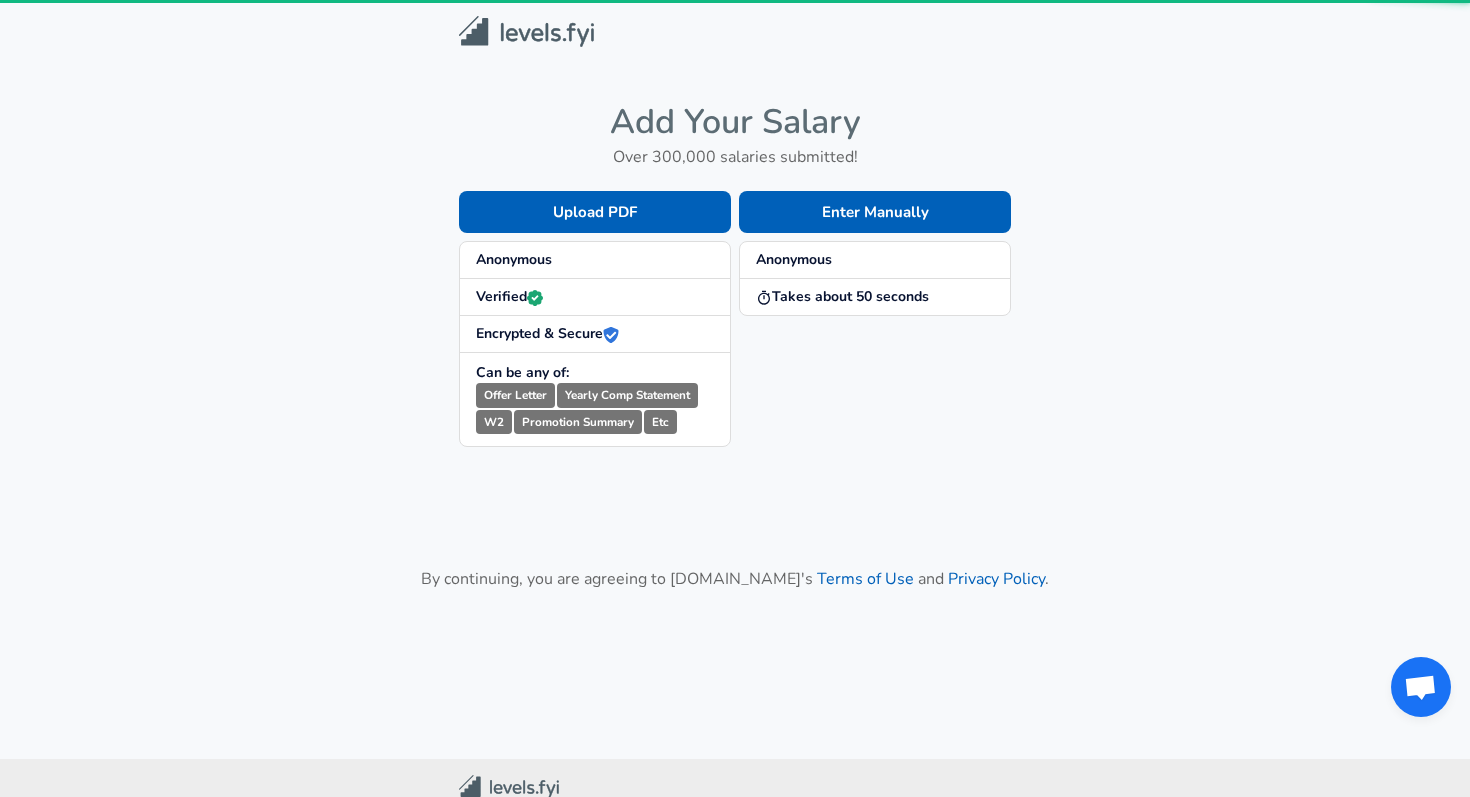 scroll, scrollTop: 0, scrollLeft: 0, axis: both 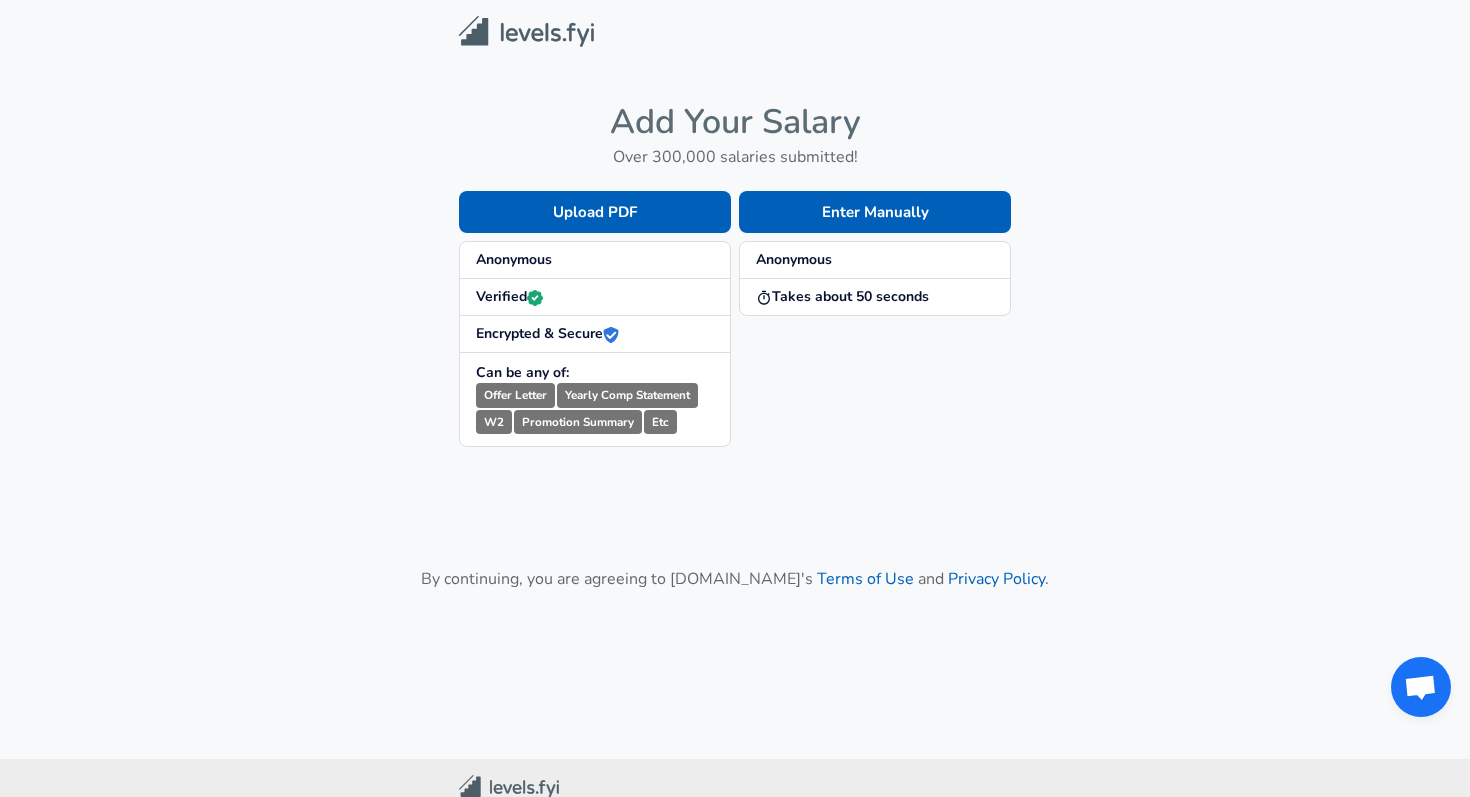 click on "Anonymous" at bounding box center (595, 260) 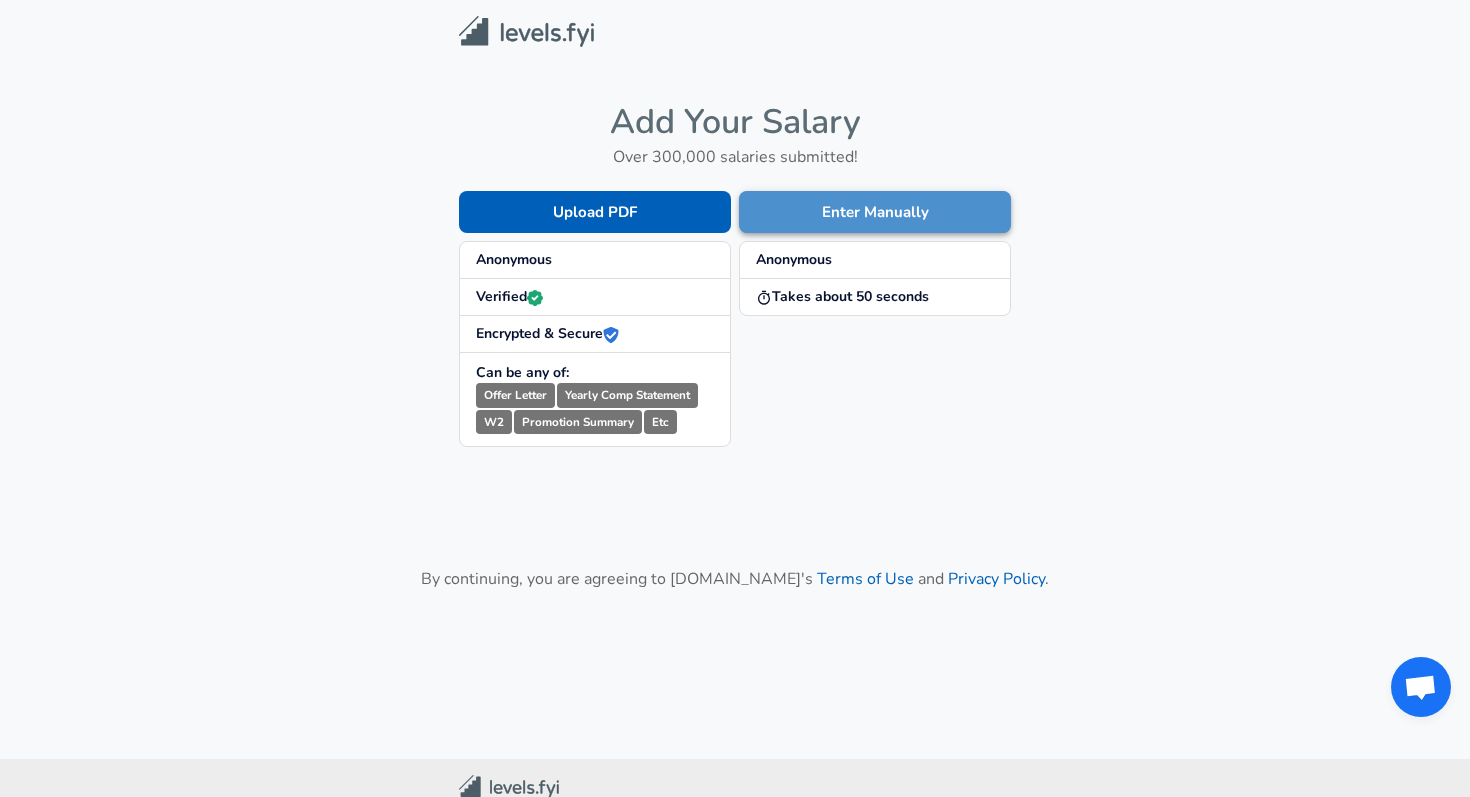 click on "Enter Manually" at bounding box center [875, 212] 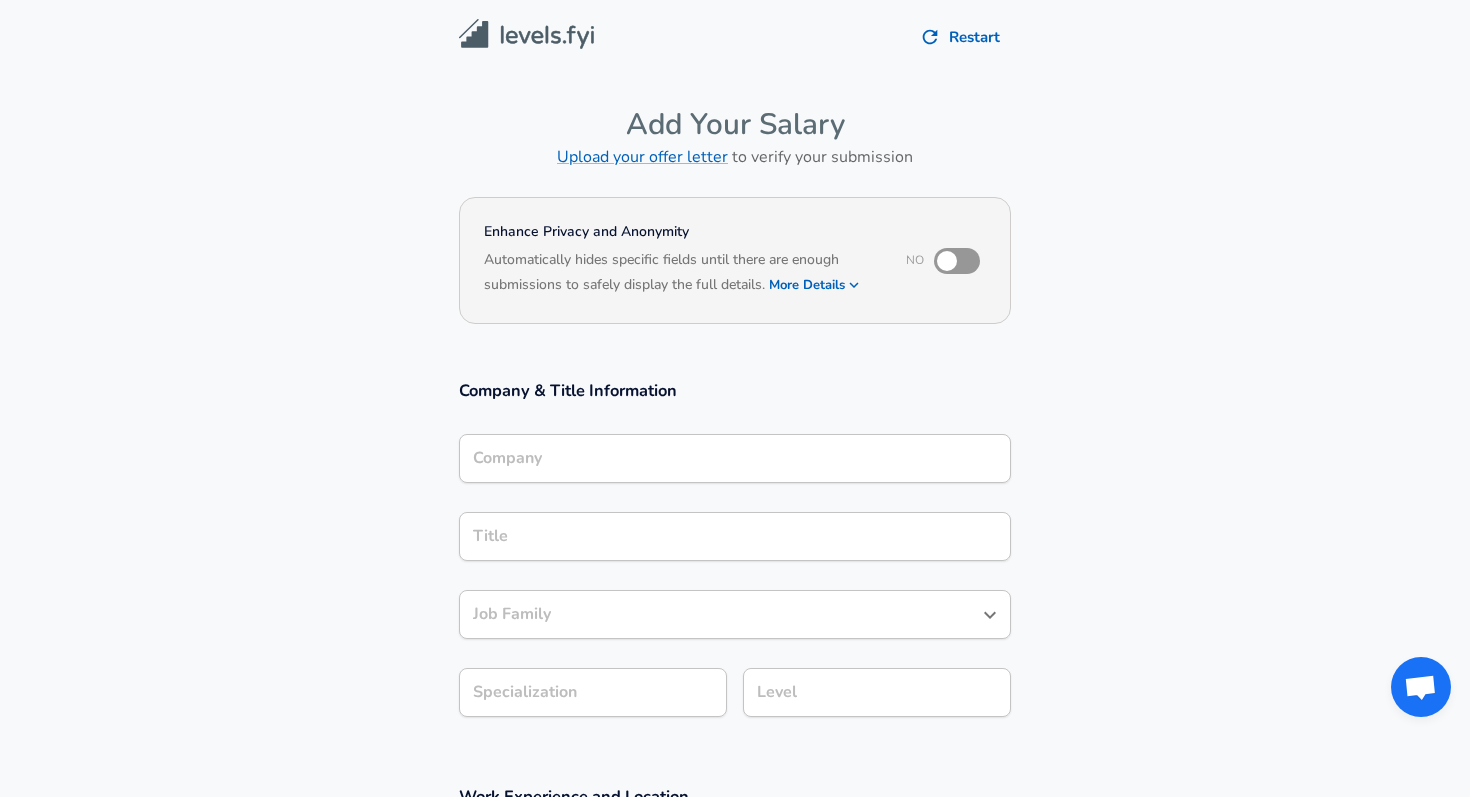 click at bounding box center [526, 34] 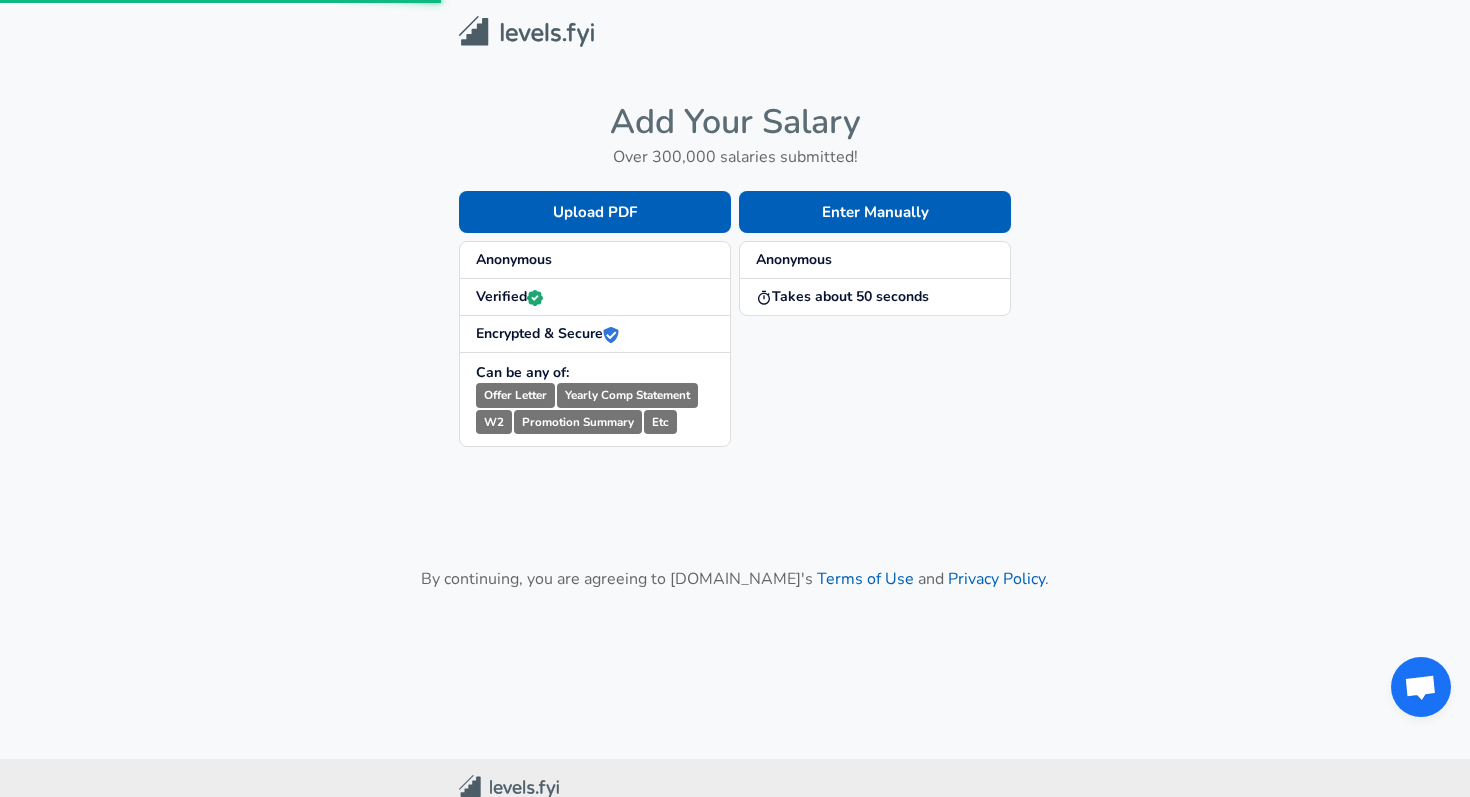scroll, scrollTop: 0, scrollLeft: 0, axis: both 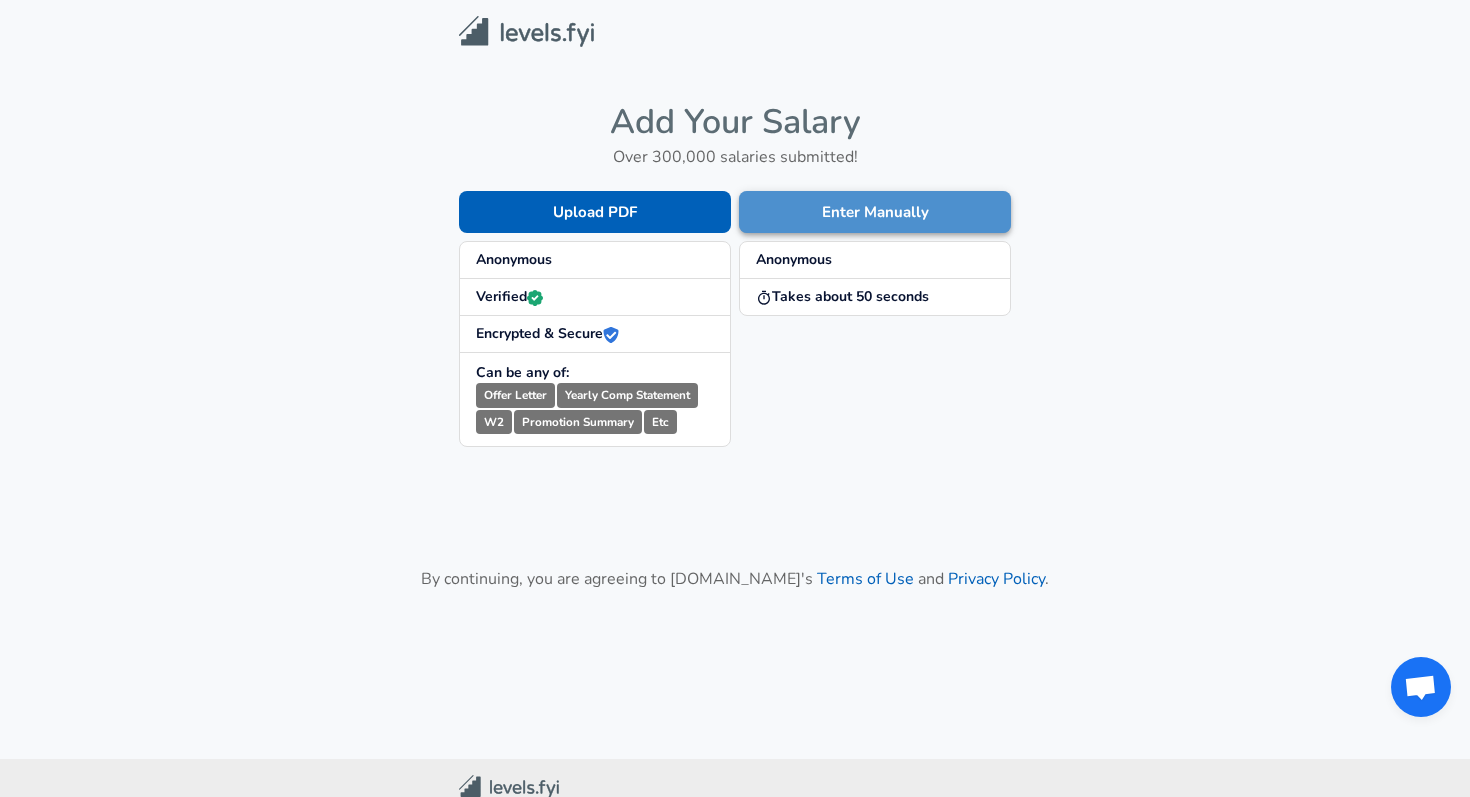 click on "Enter Manually" at bounding box center (875, 212) 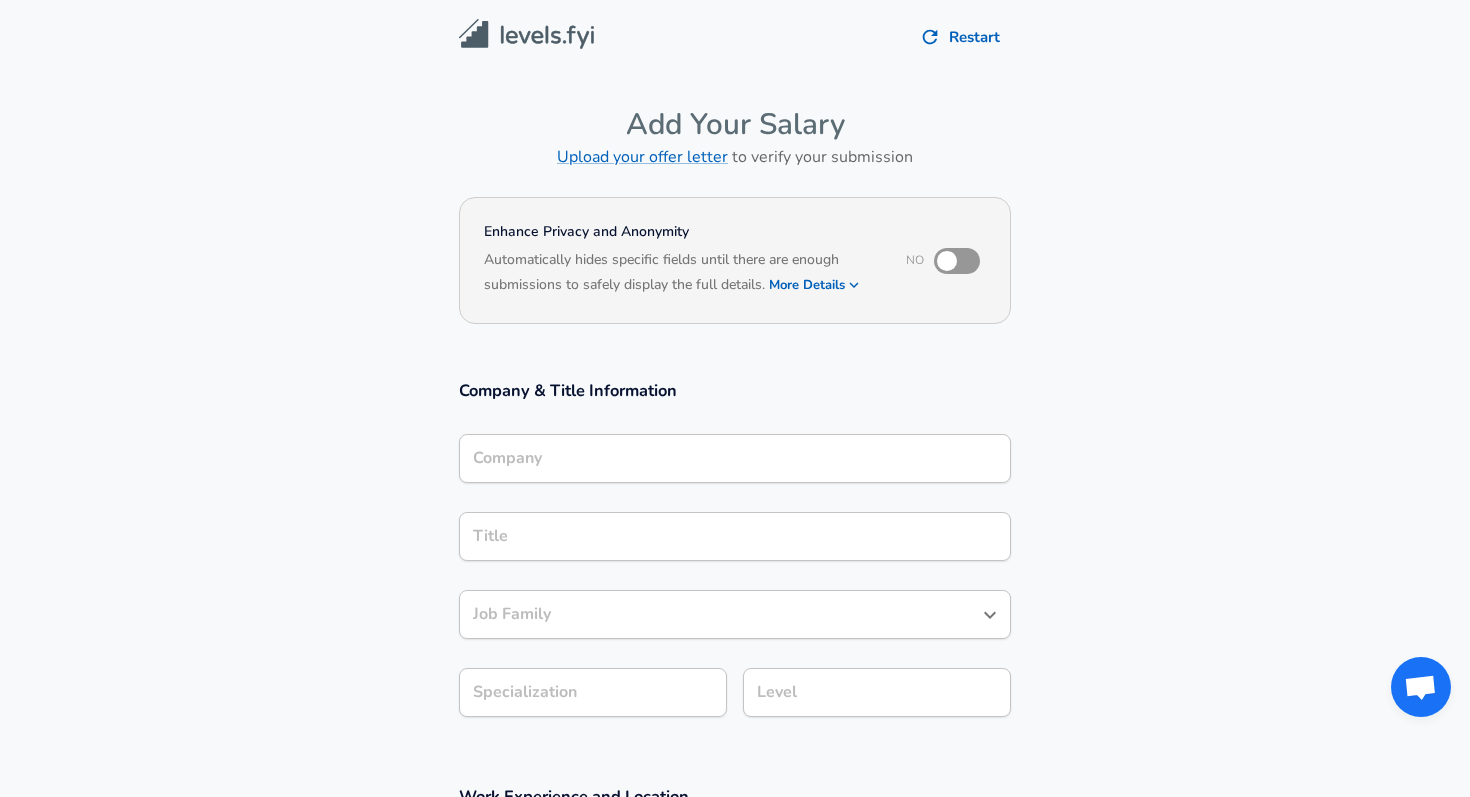 scroll, scrollTop: 20, scrollLeft: 0, axis: vertical 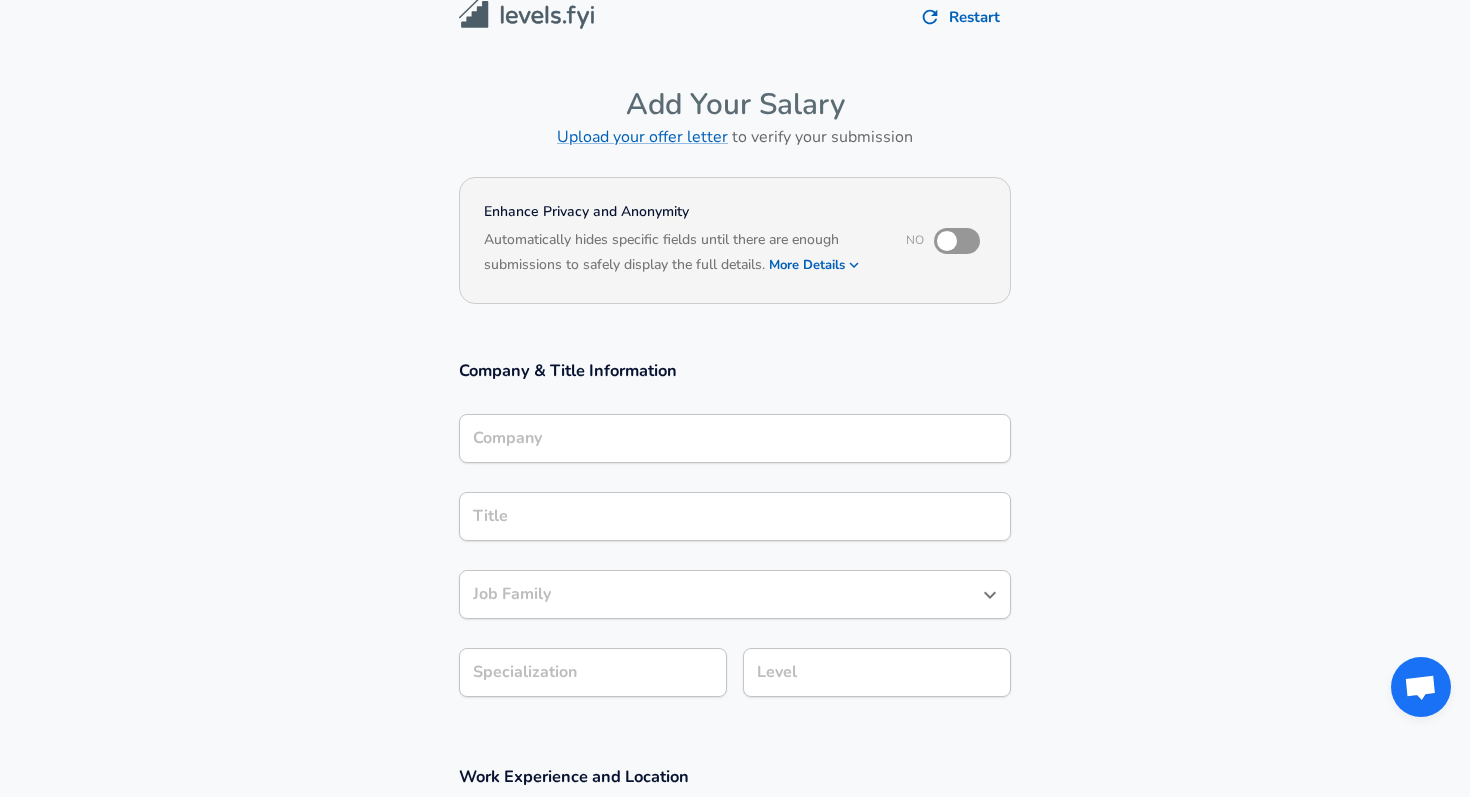 click on "Company" at bounding box center [735, 438] 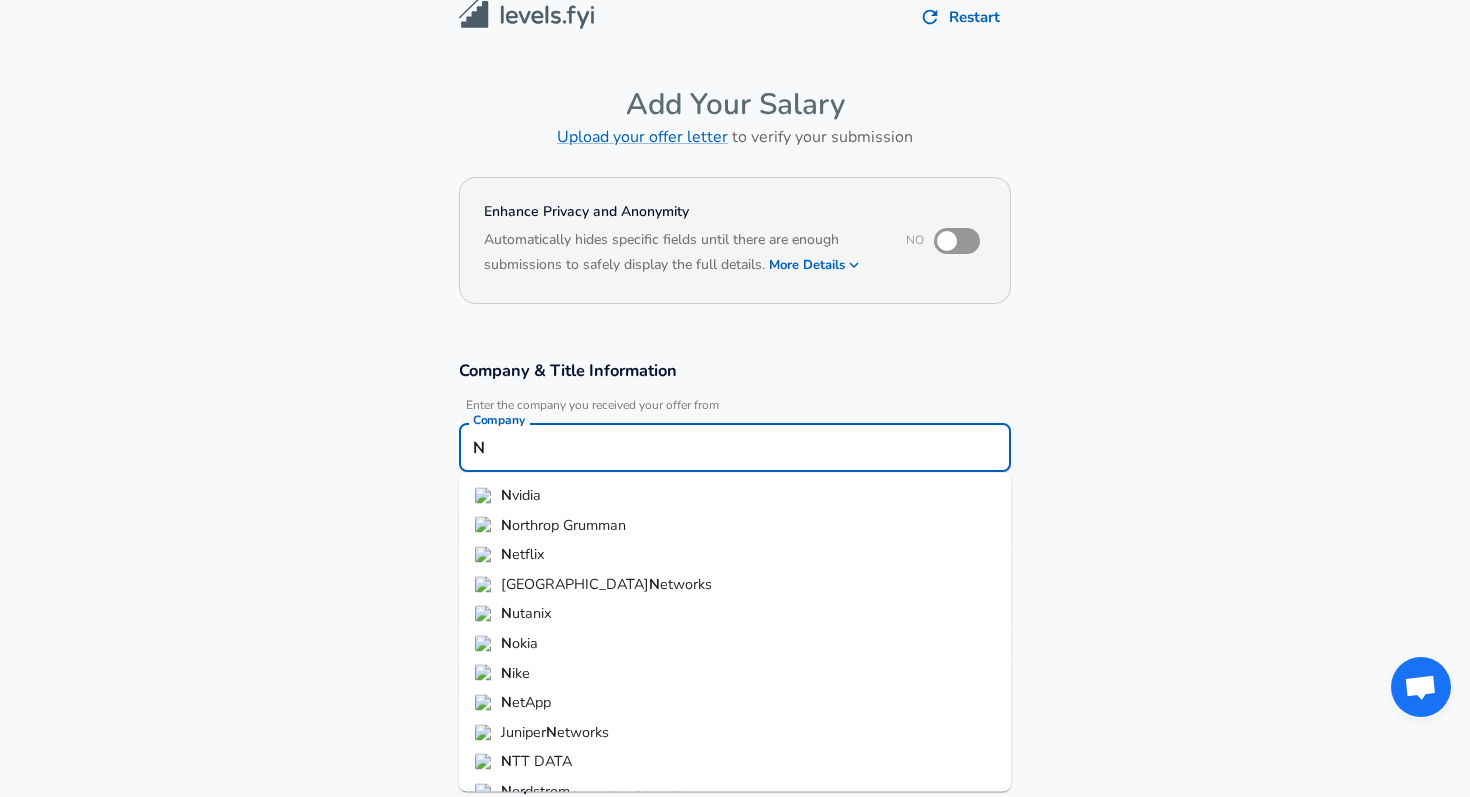 click on "N vidia" at bounding box center [735, 496] 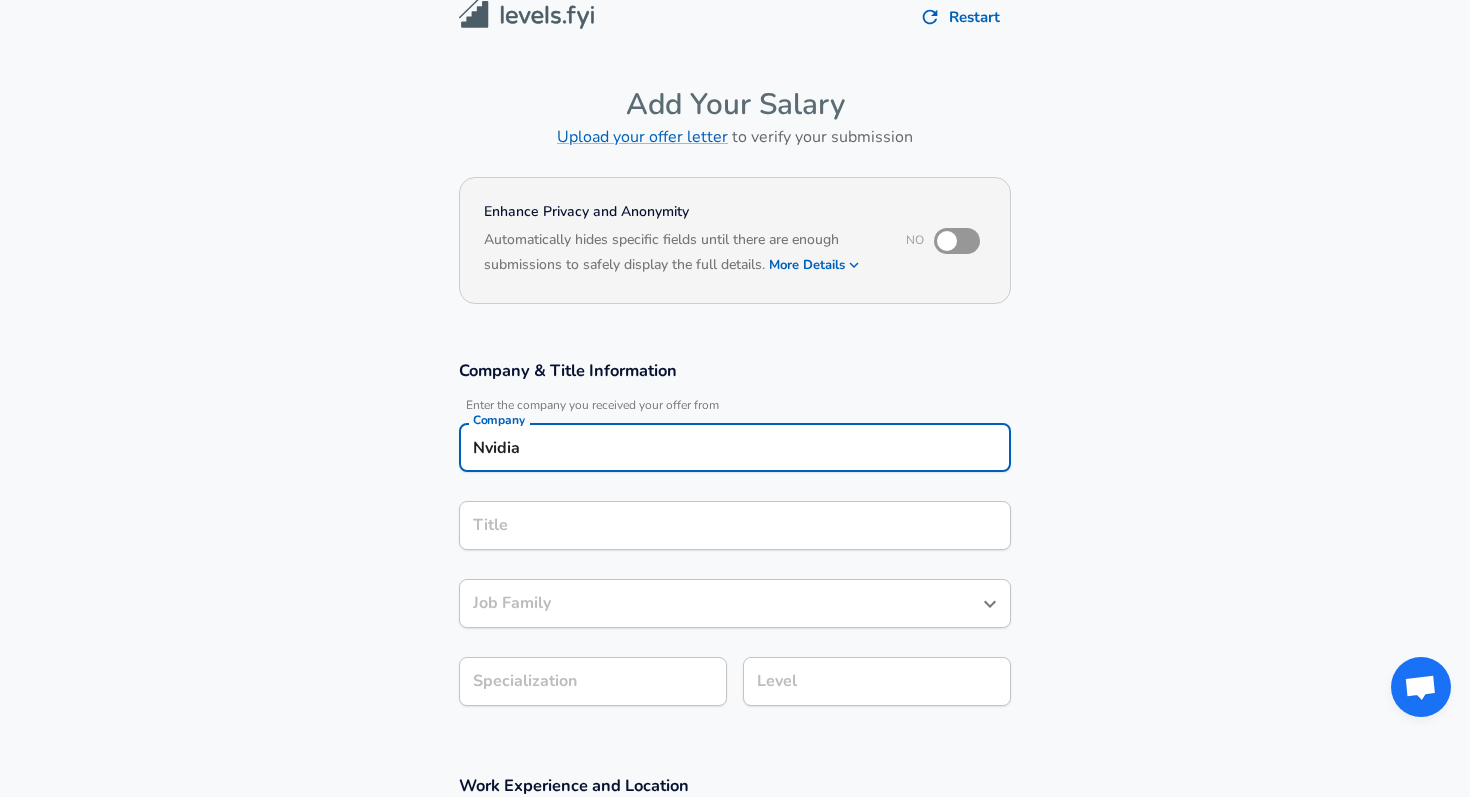 type on "Nvidia" 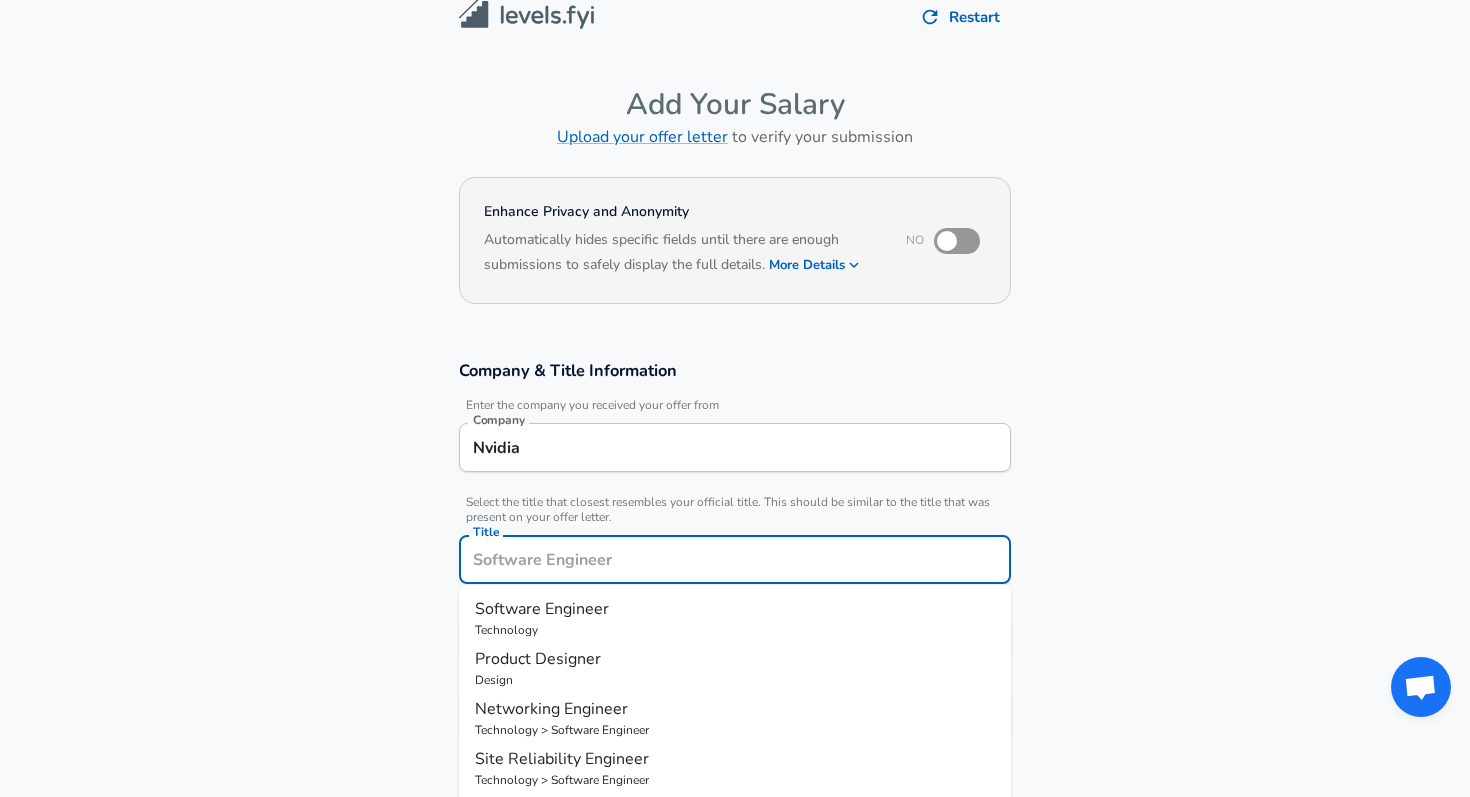 scroll, scrollTop: 60, scrollLeft: 0, axis: vertical 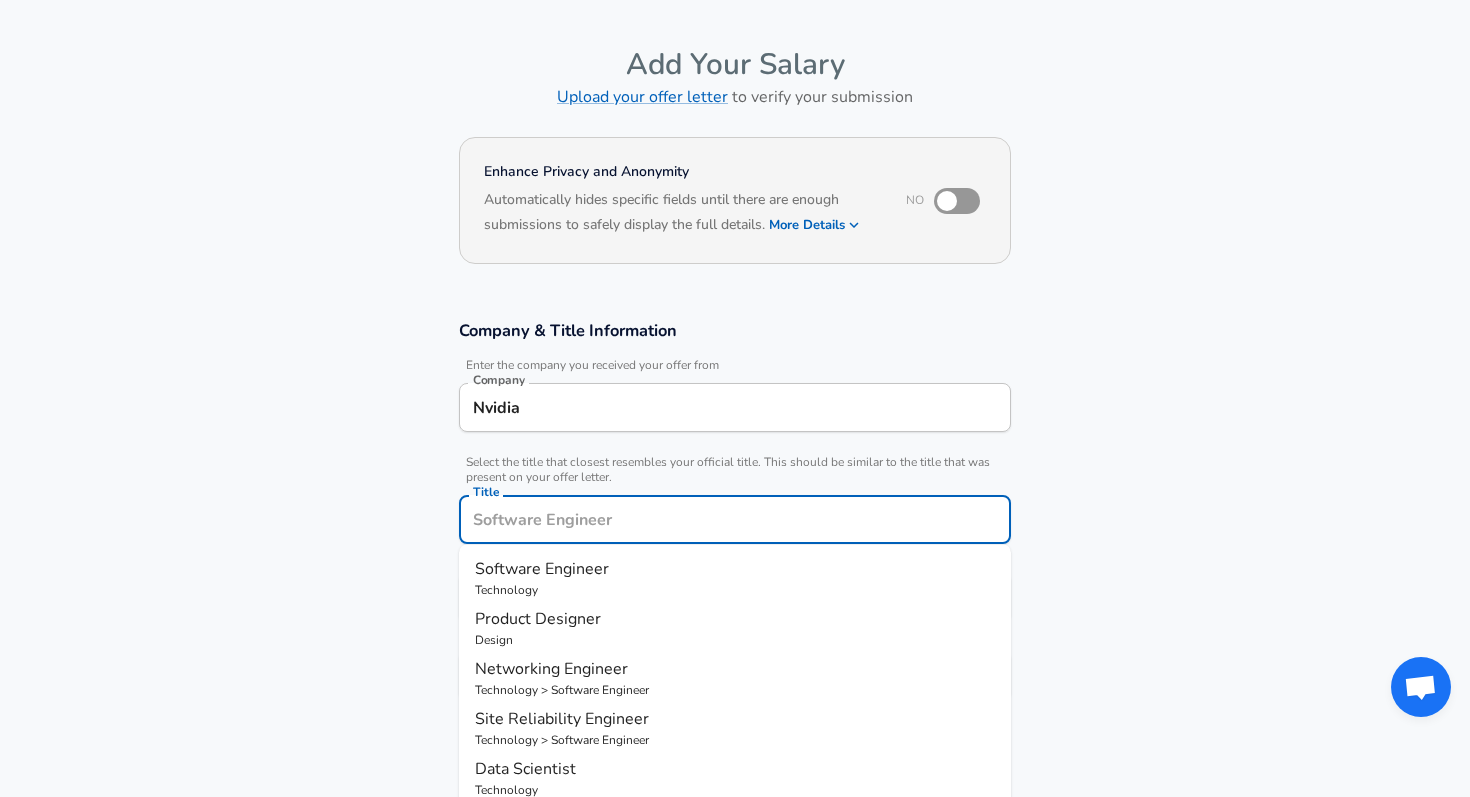 click on "Title" at bounding box center (735, 519) 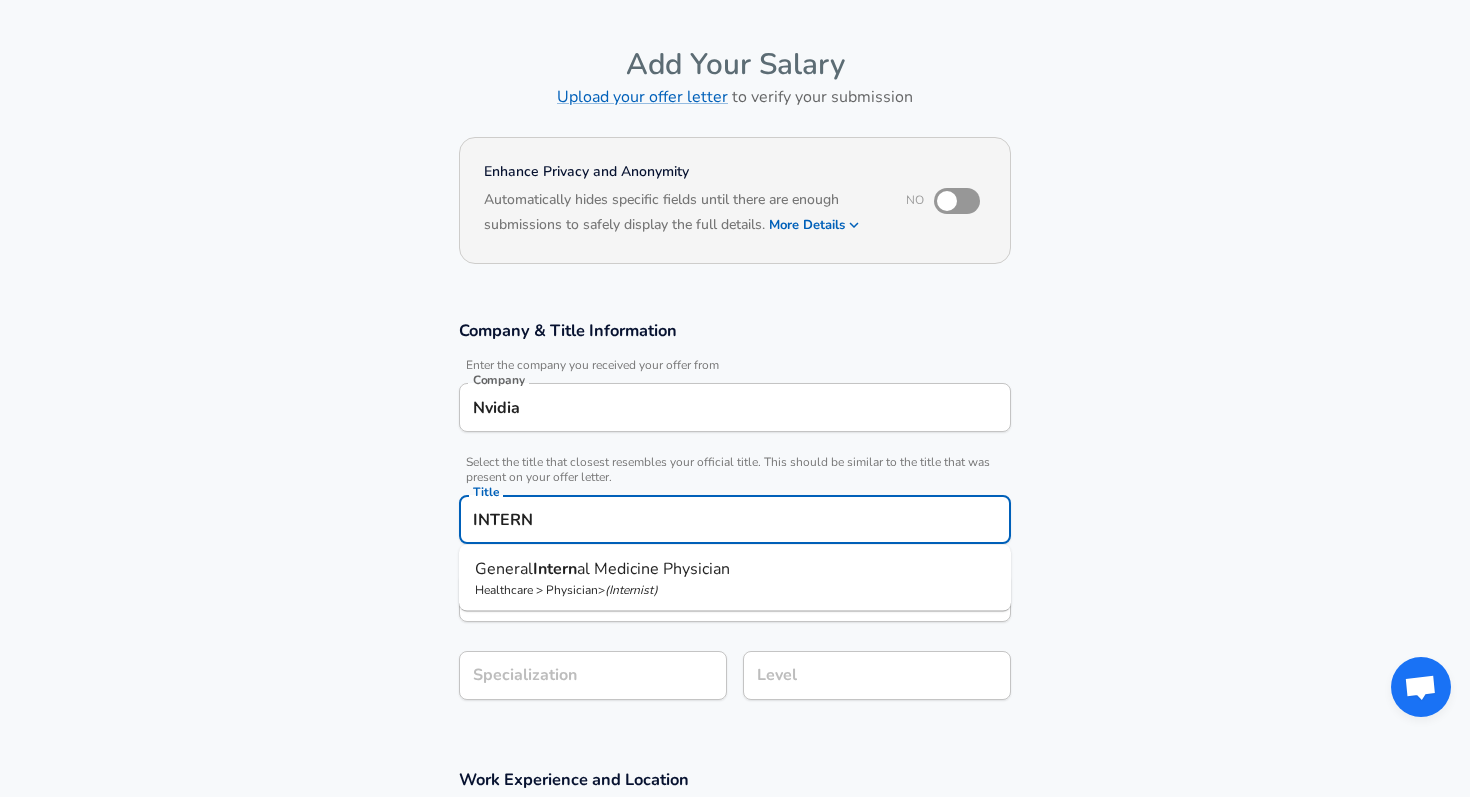 click on "Company & Title Information   Enter the company you received your offer from Company Nvidia Company   Select the title that closest resembles your official title. This should be similar to the title that was present on your offer letter. Title INTERN Title General  Intern al Medicine Physician Healthcare > Physician  >  ( Internist ) Job Family Job Family Specialization Specialization Level Level" at bounding box center [735, 520] 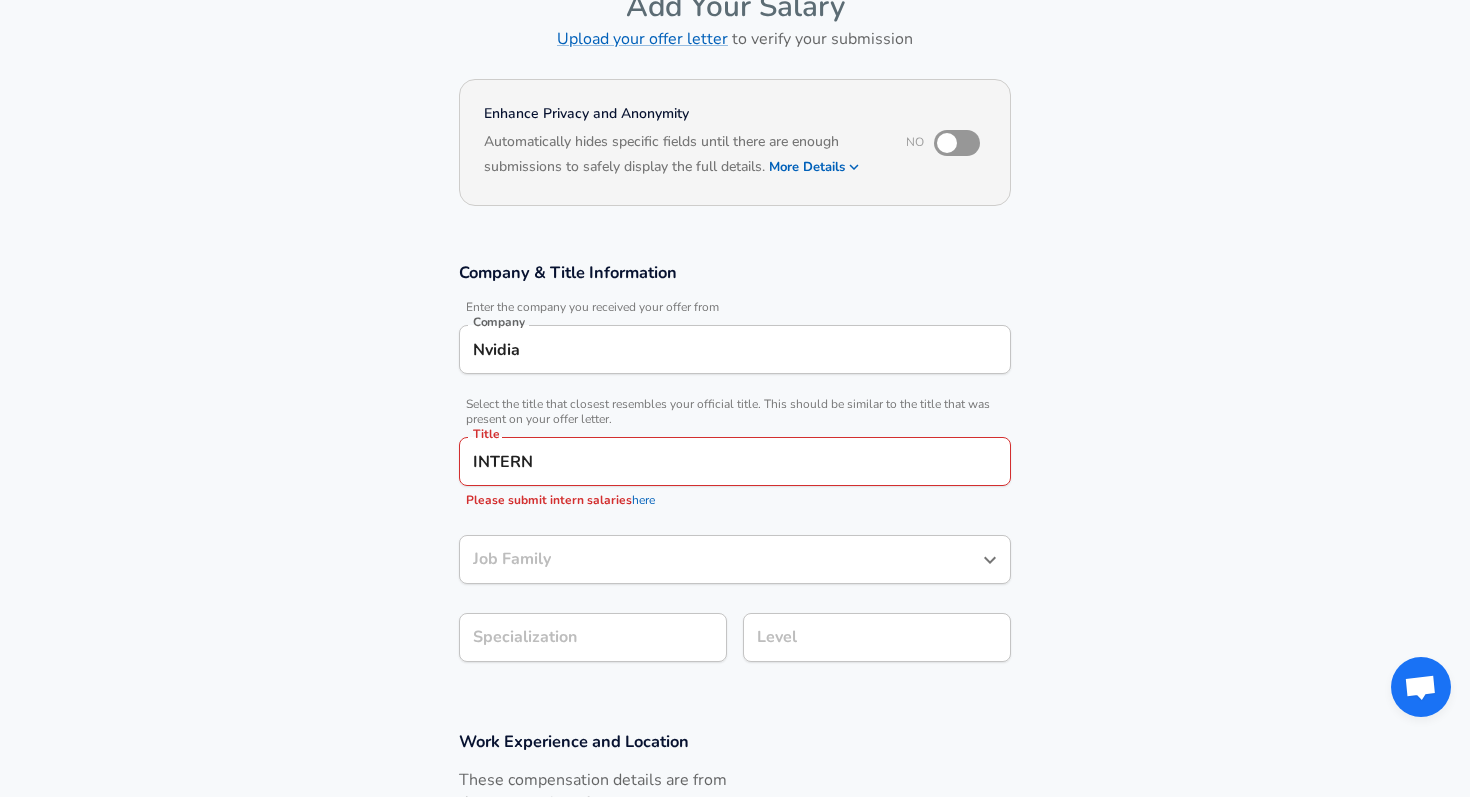 scroll, scrollTop: 140, scrollLeft: 0, axis: vertical 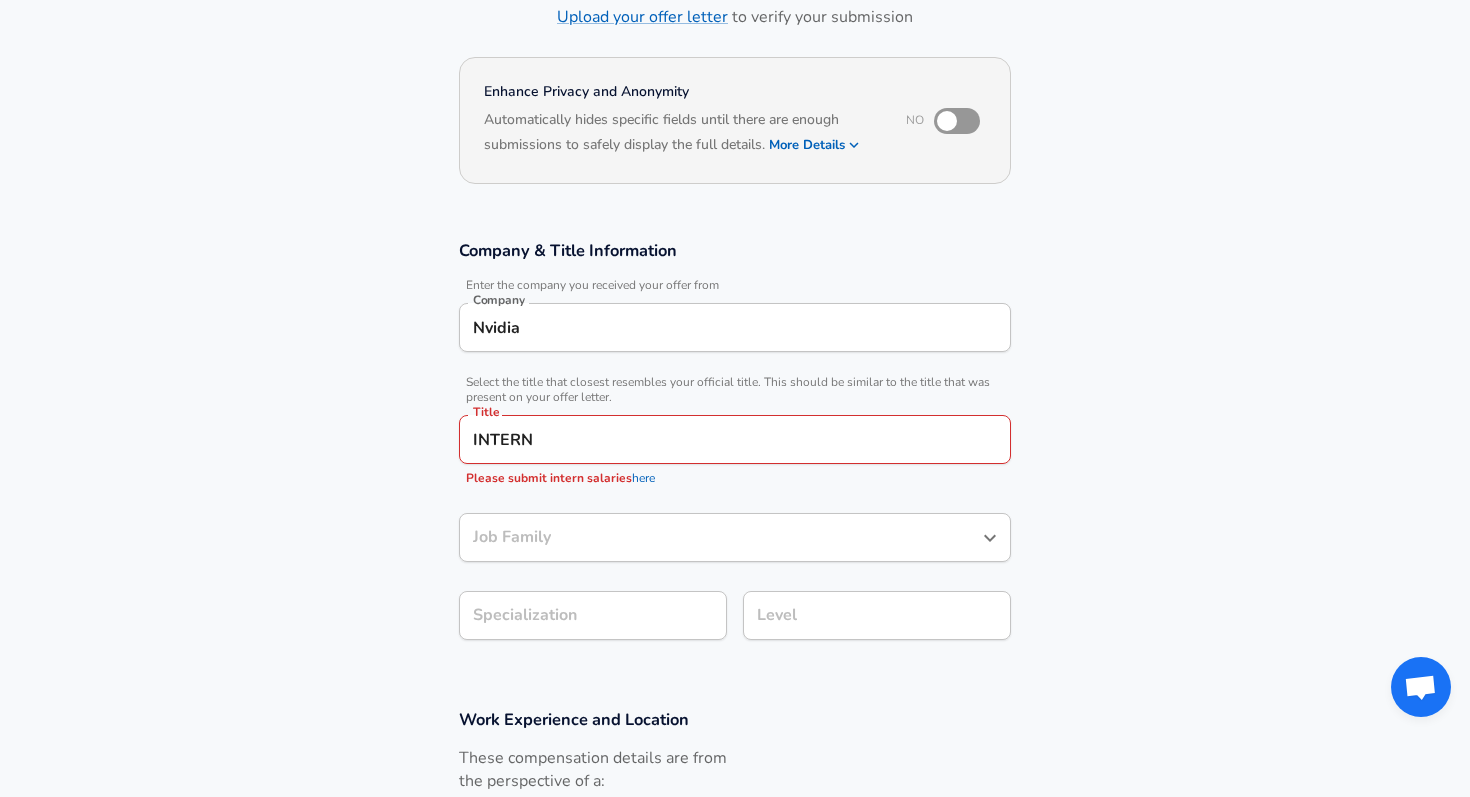 click on "INTERN" at bounding box center [735, 439] 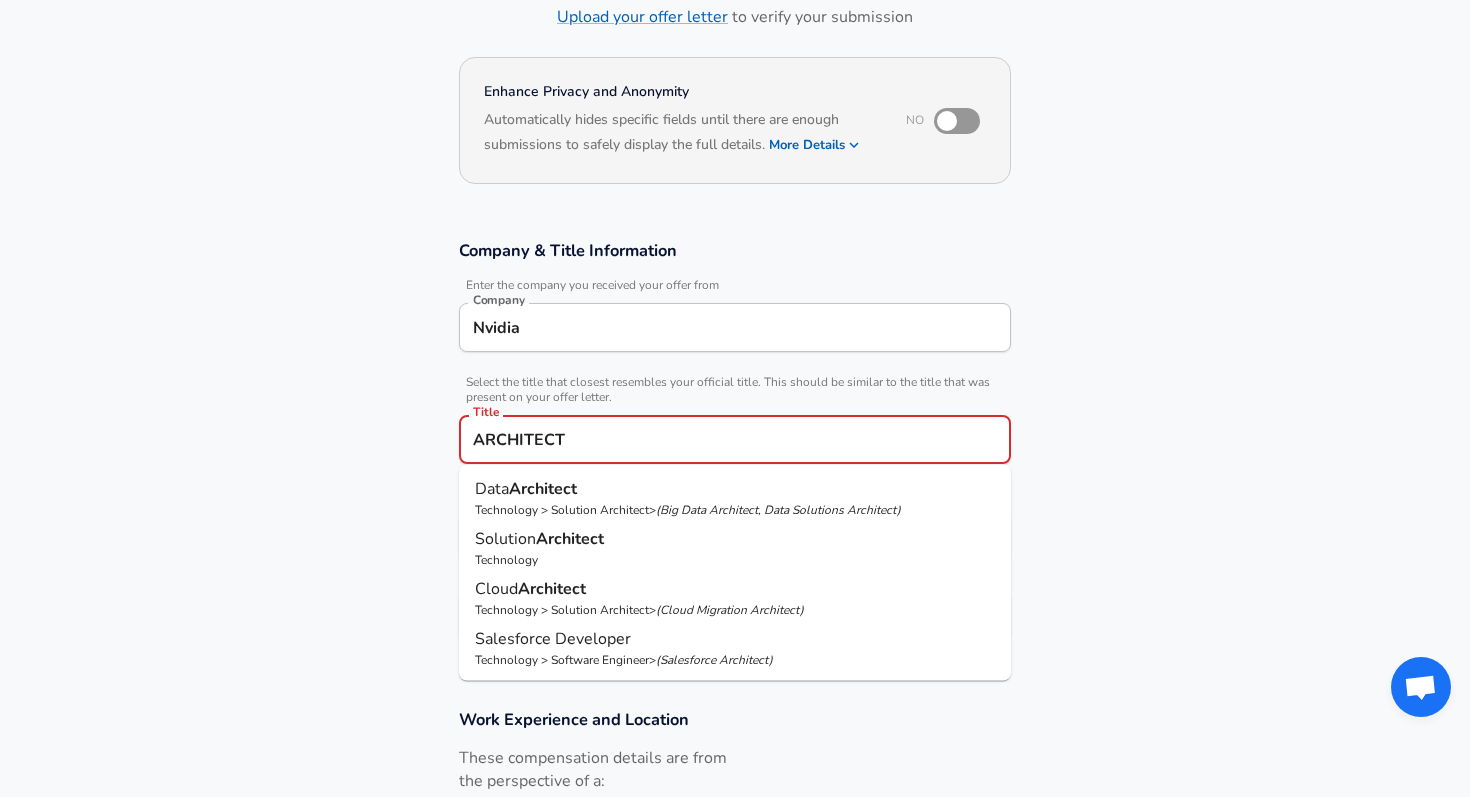 type on "Data Architect" 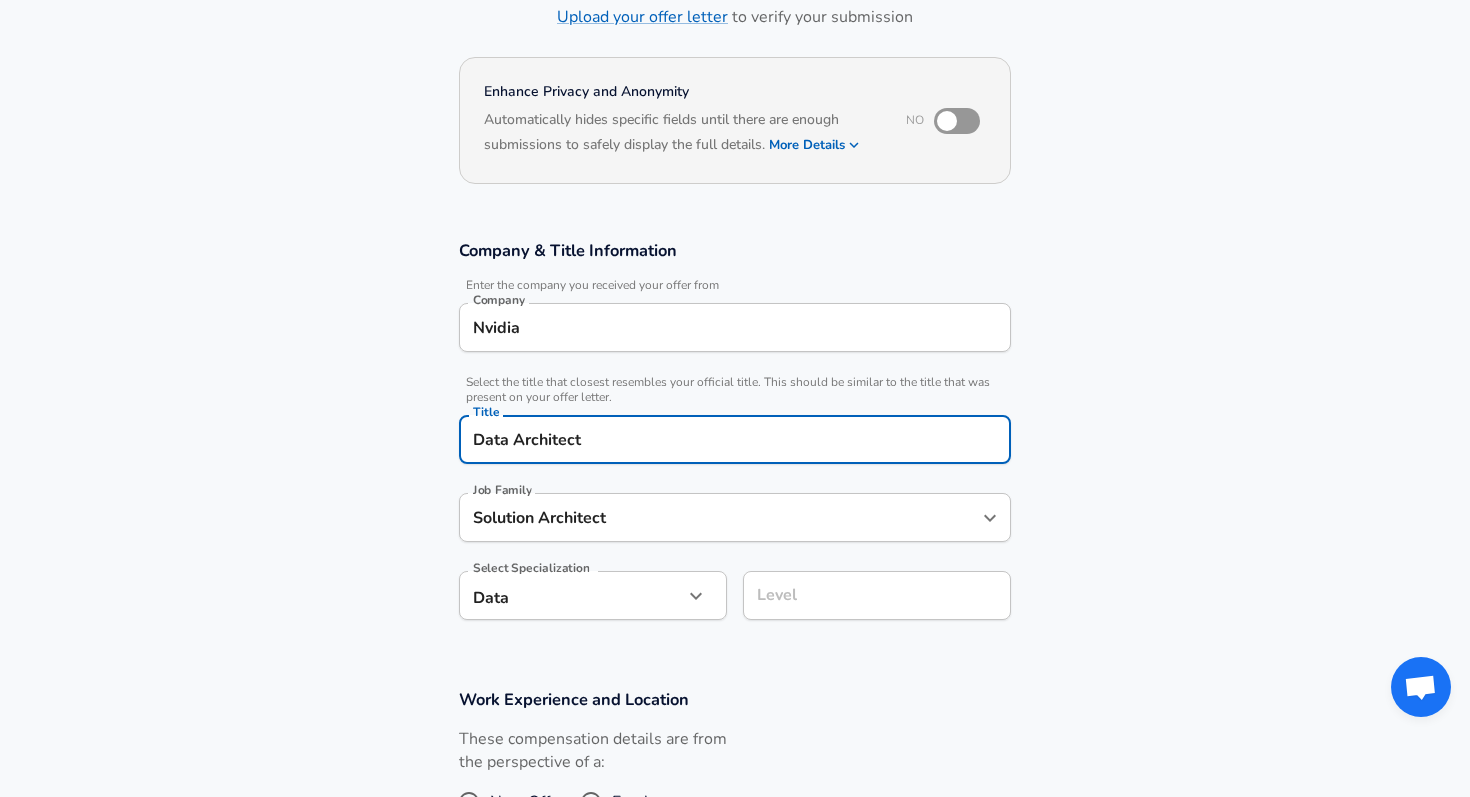 click on "Data Architect" at bounding box center (735, 439) 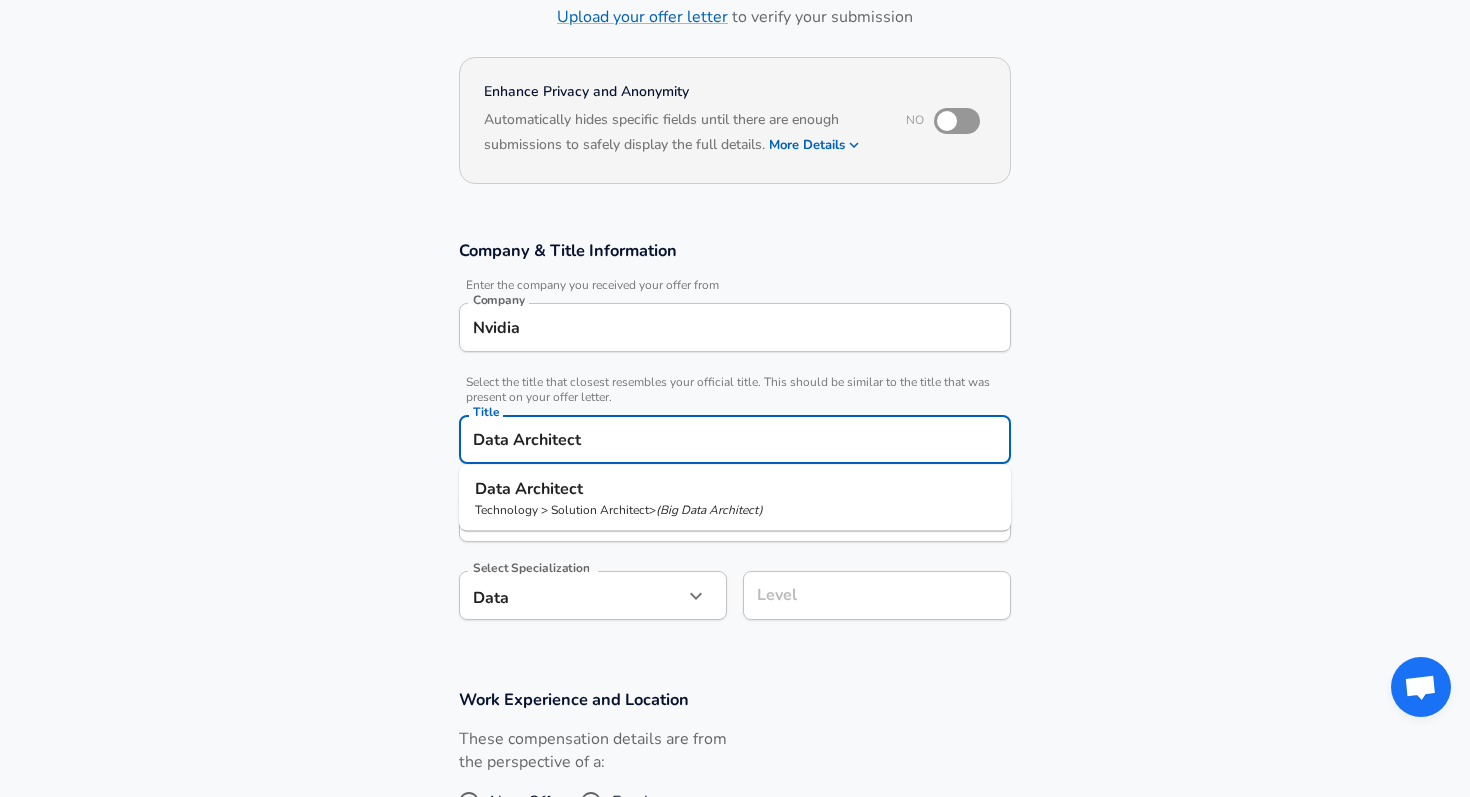 click on "Data Architect" at bounding box center [735, 439] 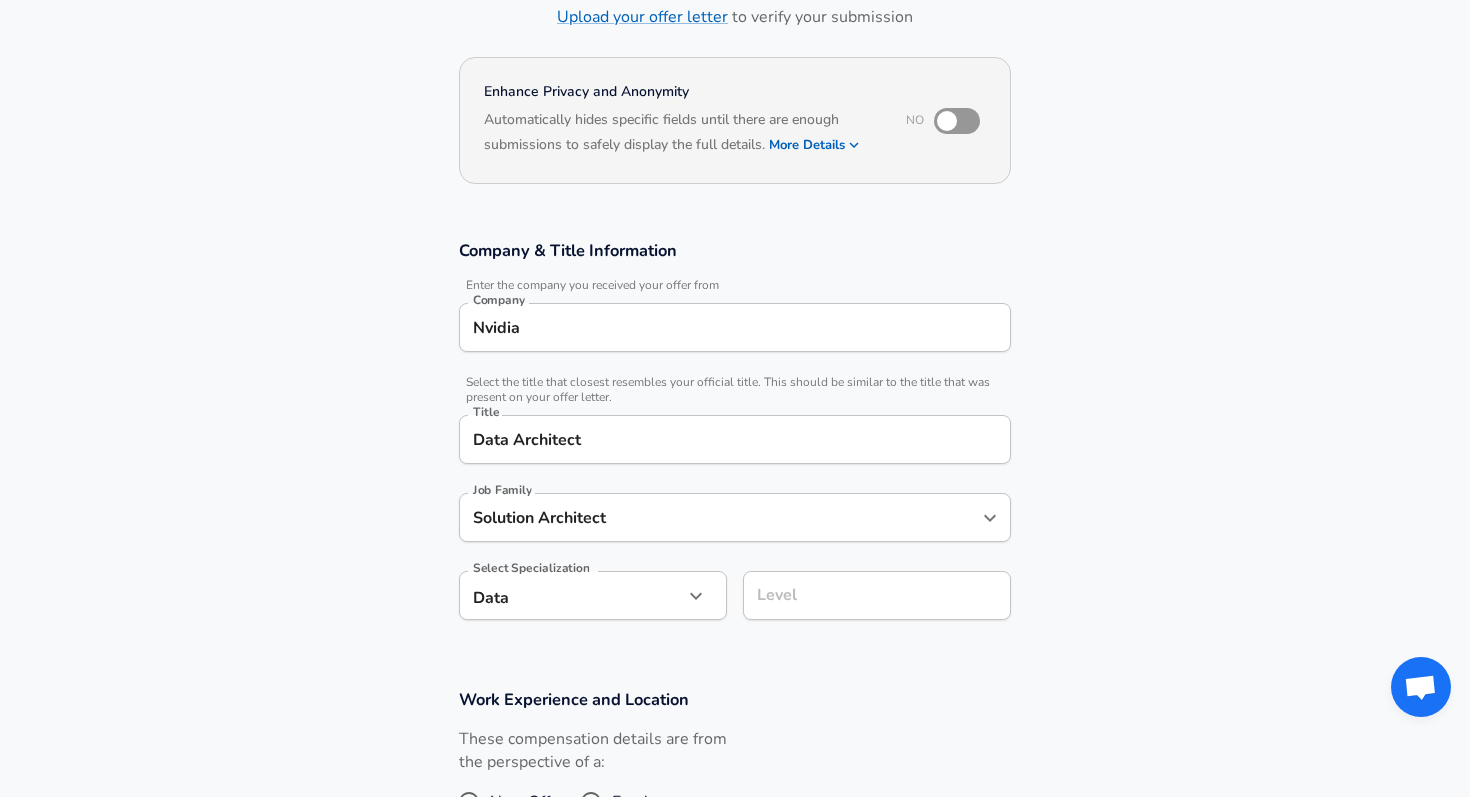 click on "Company & Title Information   Enter the company you received your offer from Company Nvidia Company   Select the title that closest resembles your official title. This should be similar to the title that was present on your offer letter. Title Data Architect Title Job Family Solution Architect Job Family Select Specialization Data Data Select Specialization Level Level" at bounding box center (735, 440) 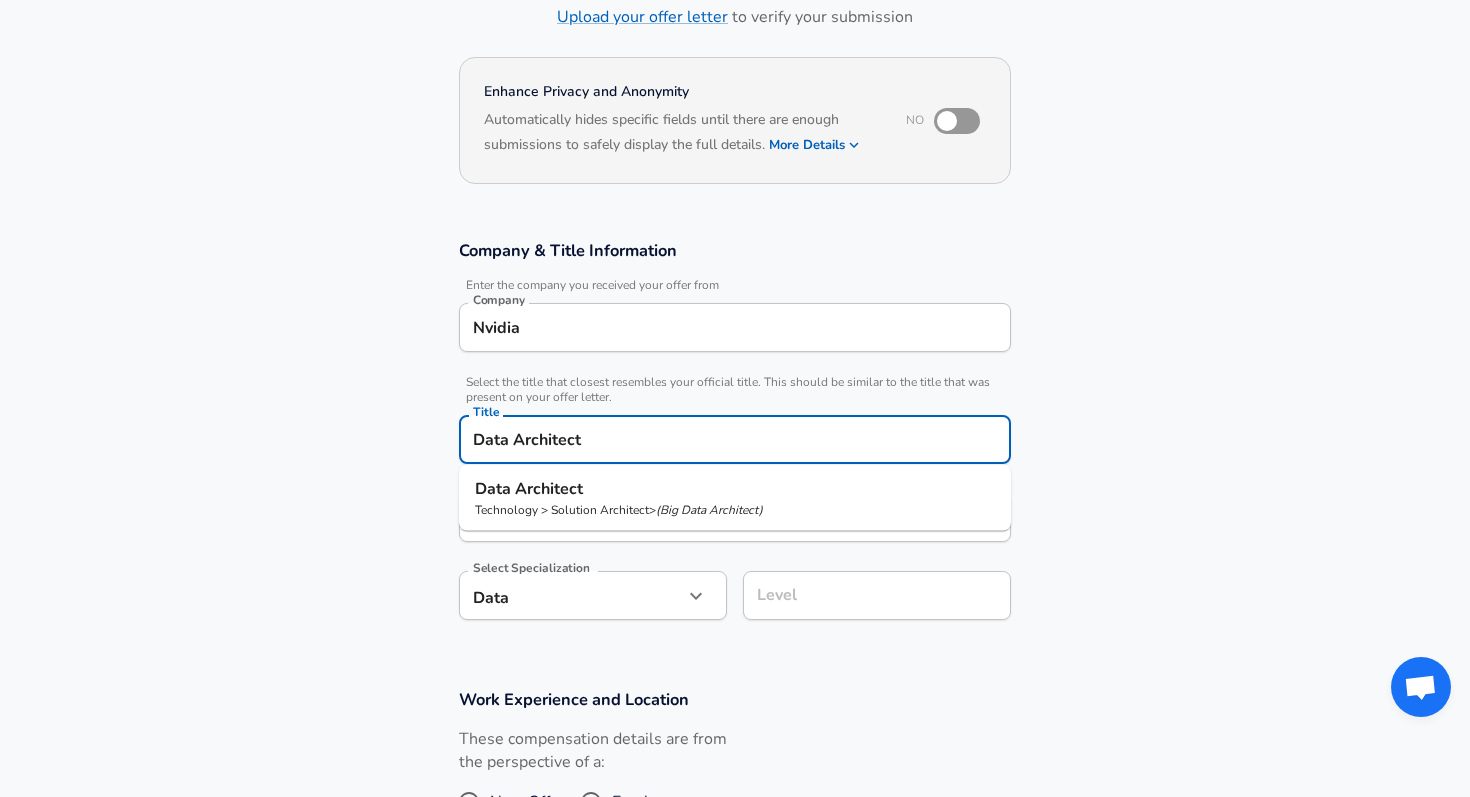 click on "Data Architect" at bounding box center [735, 439] 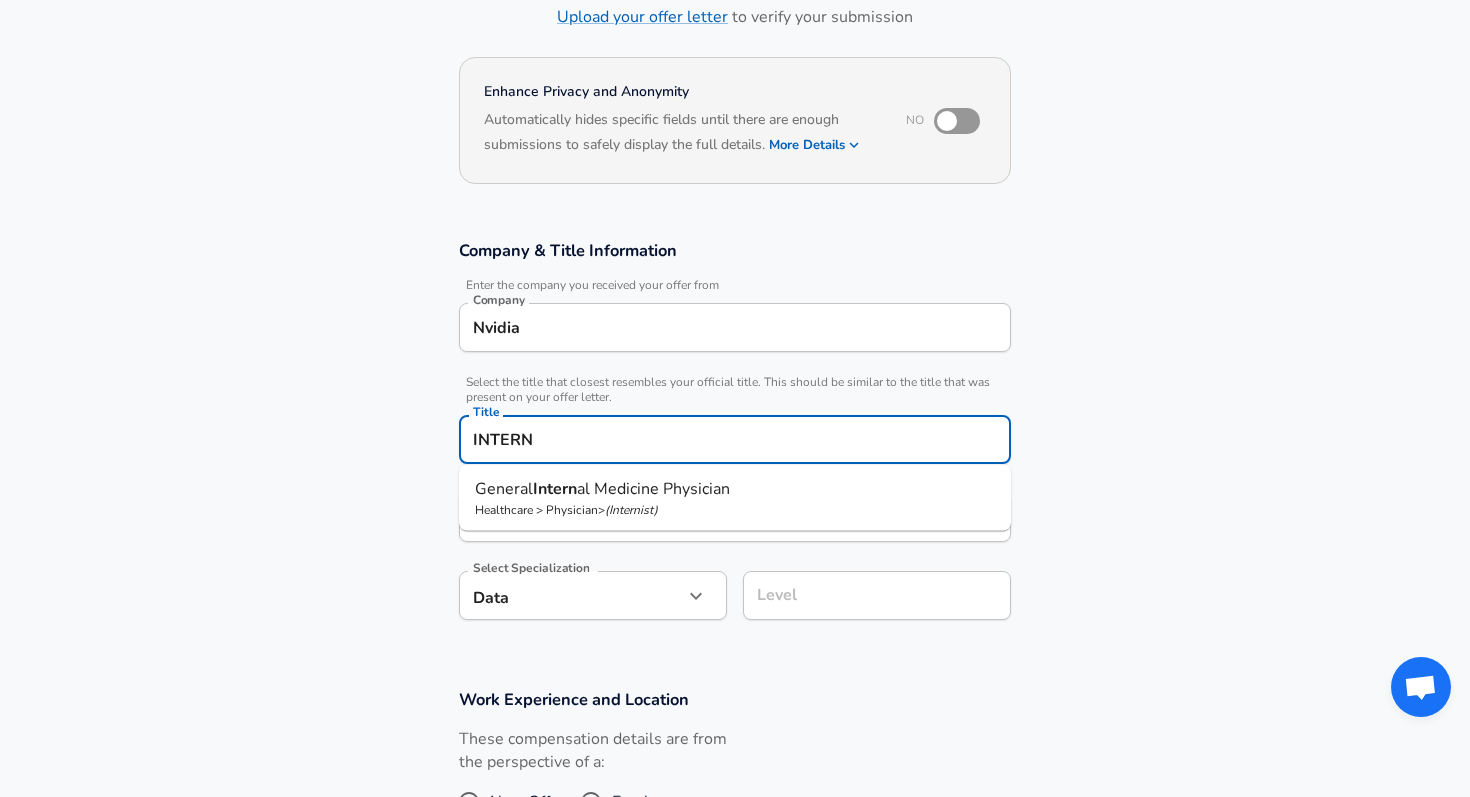 type on "E" 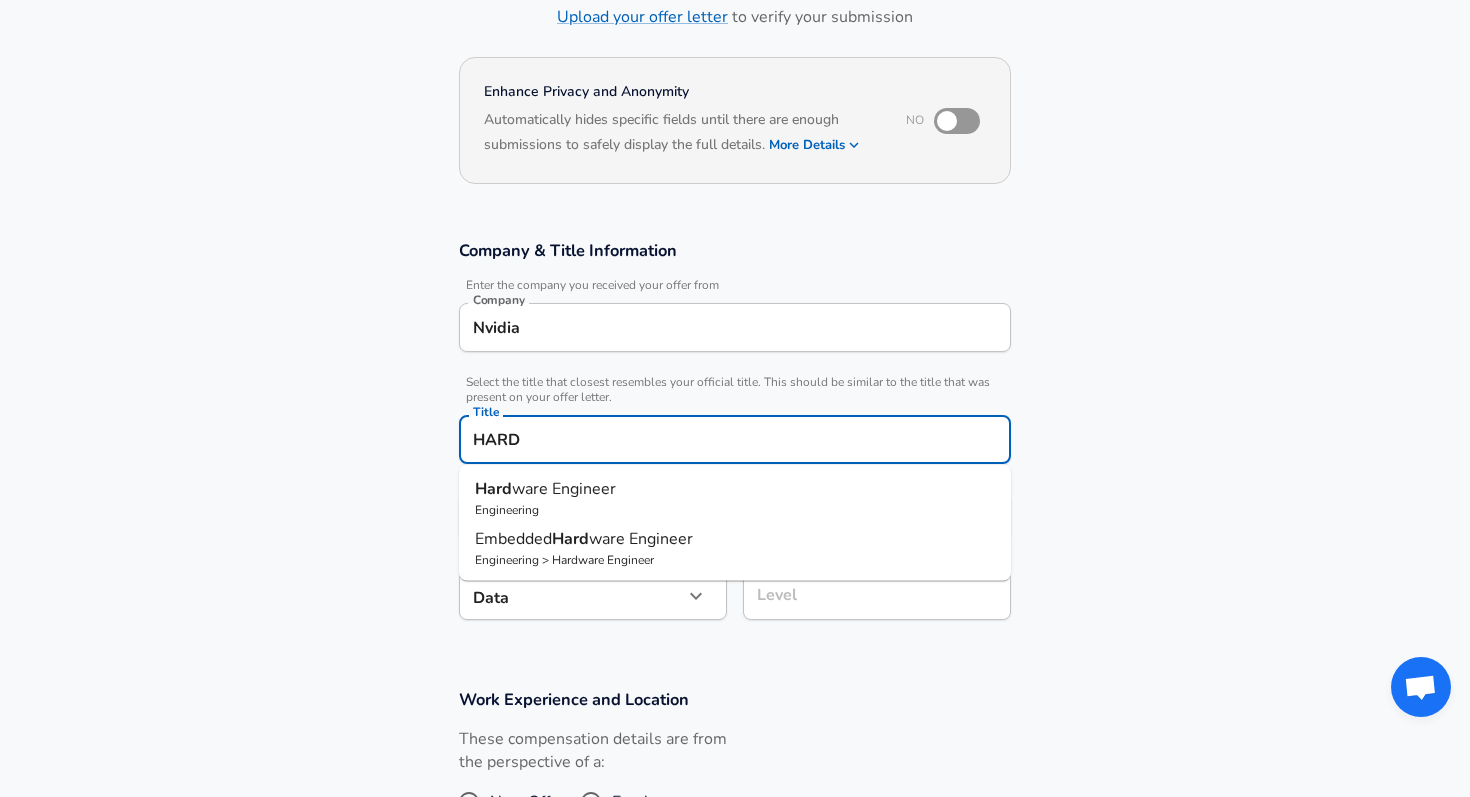 click on "Engineering" at bounding box center (735, 510) 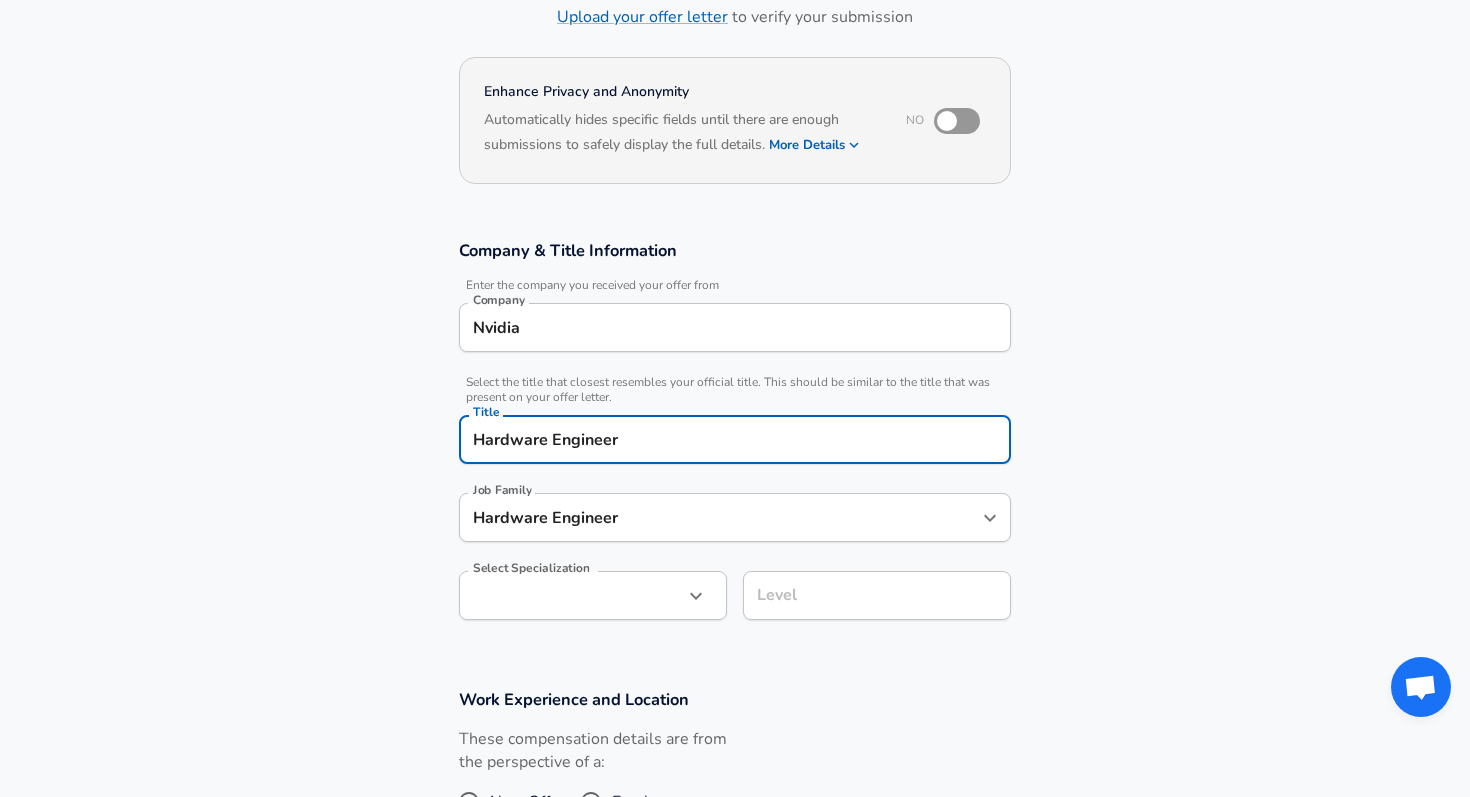 type on "Hardware Engineer" 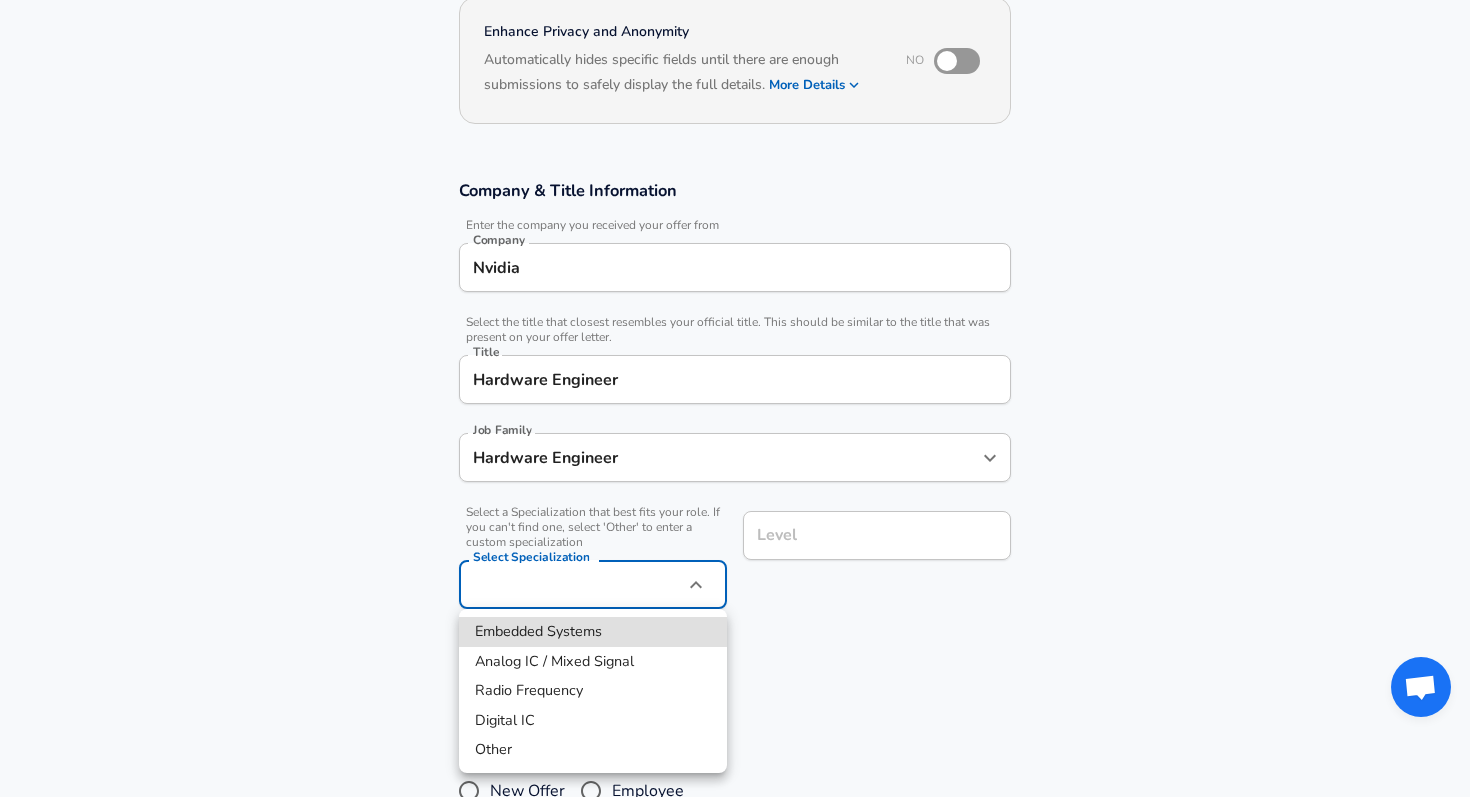 click on "Restart Add Your Salary Upload your offer letter   to verify your submission Enhance Privacy and Anonymity No Automatically hides specific fields until there are enough submissions to safely display the full details.   More Details Based on your submission and the data points that we have already collected, we will automatically hide and anonymize specific fields if there aren't enough data points to remain sufficiently anonymous. Company & Title Information   Enter the company you received your offer from Company Nvidia Company   Select the title that closest resembles your official title. This should be similar to the title that was present on your offer letter. Title Hardware Engineer Title Job Family Hardware Engineer Job Family   Select a Specialization that best fits your role. If you can't find one, select 'Other' to enter a custom specialization Select Specialization ​ Data Select Specialization Level Level Work Experience and Location These compensation details are from the perspective of a:" at bounding box center [735, 198] 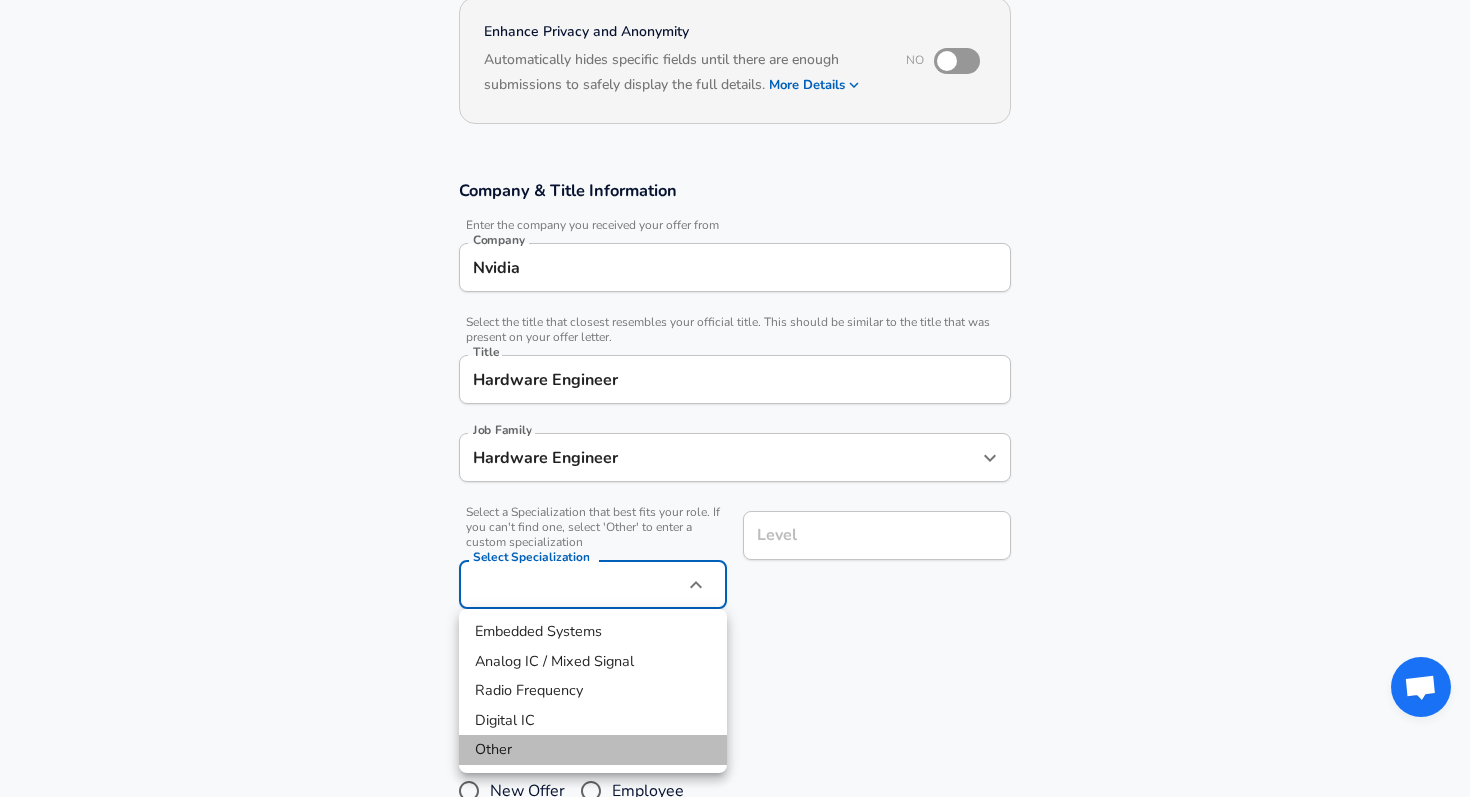 click on "Other" at bounding box center (593, 750) 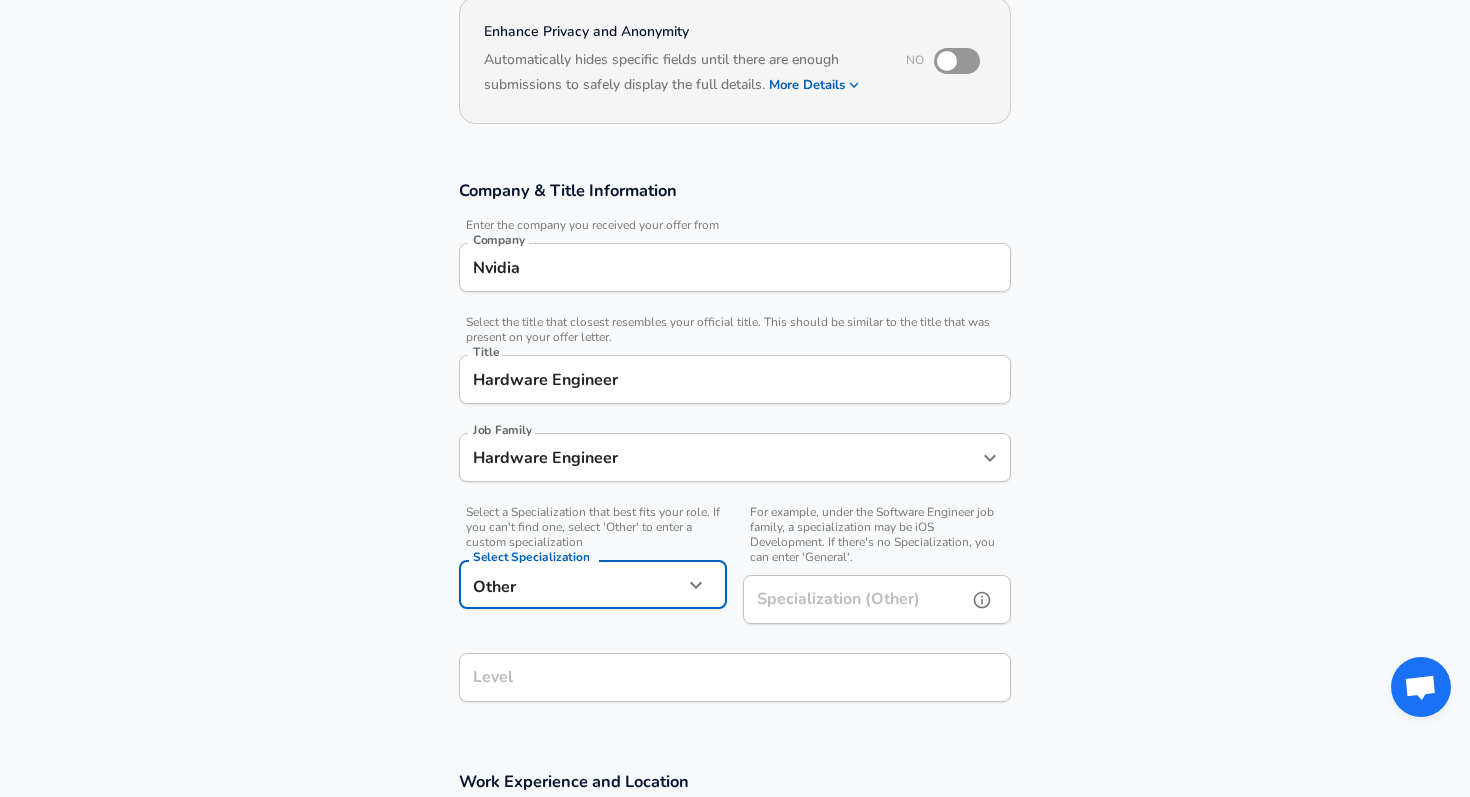 click on "Specialization (Other)" at bounding box center (851, 599) 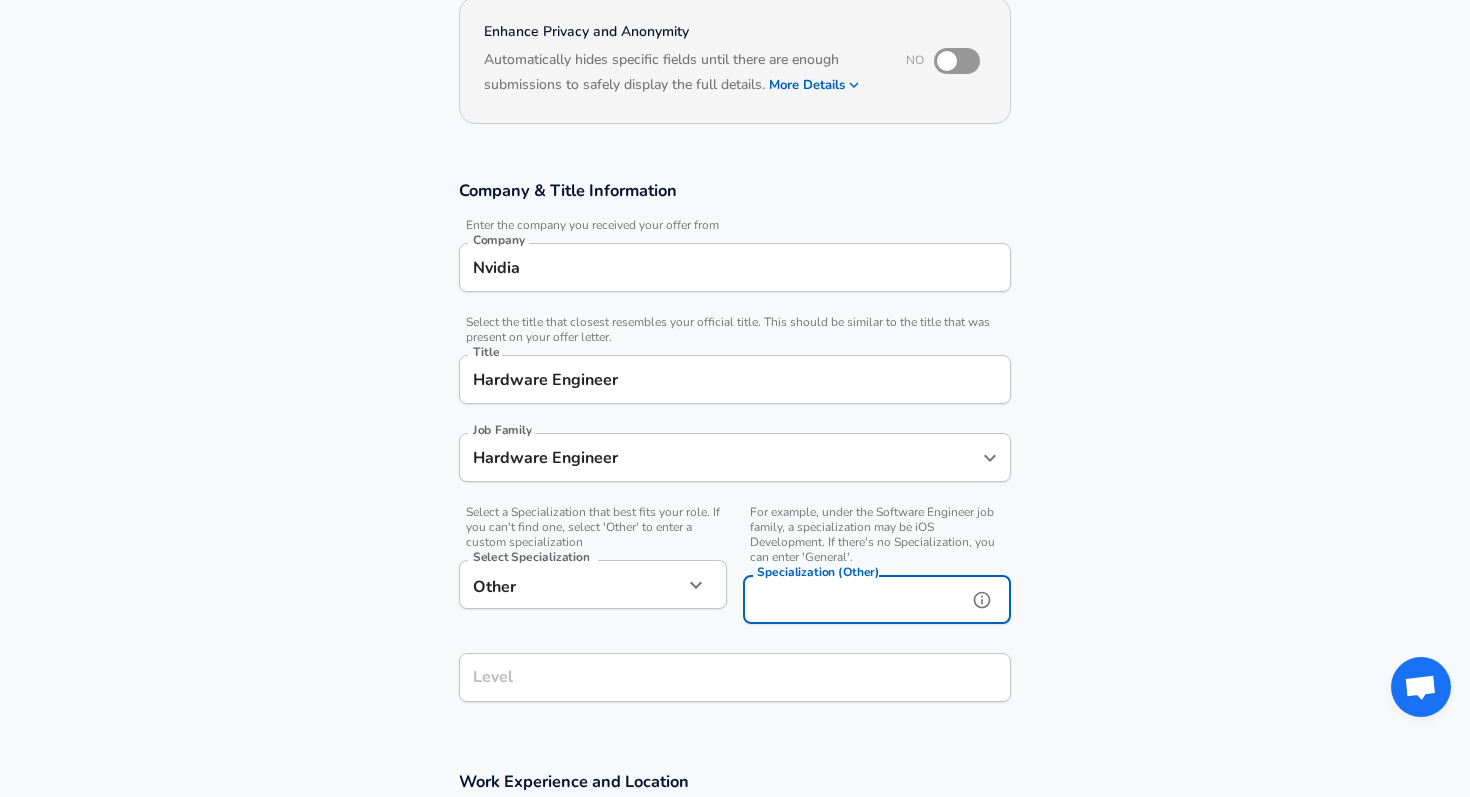 scroll, scrollTop: 255, scrollLeft: 0, axis: vertical 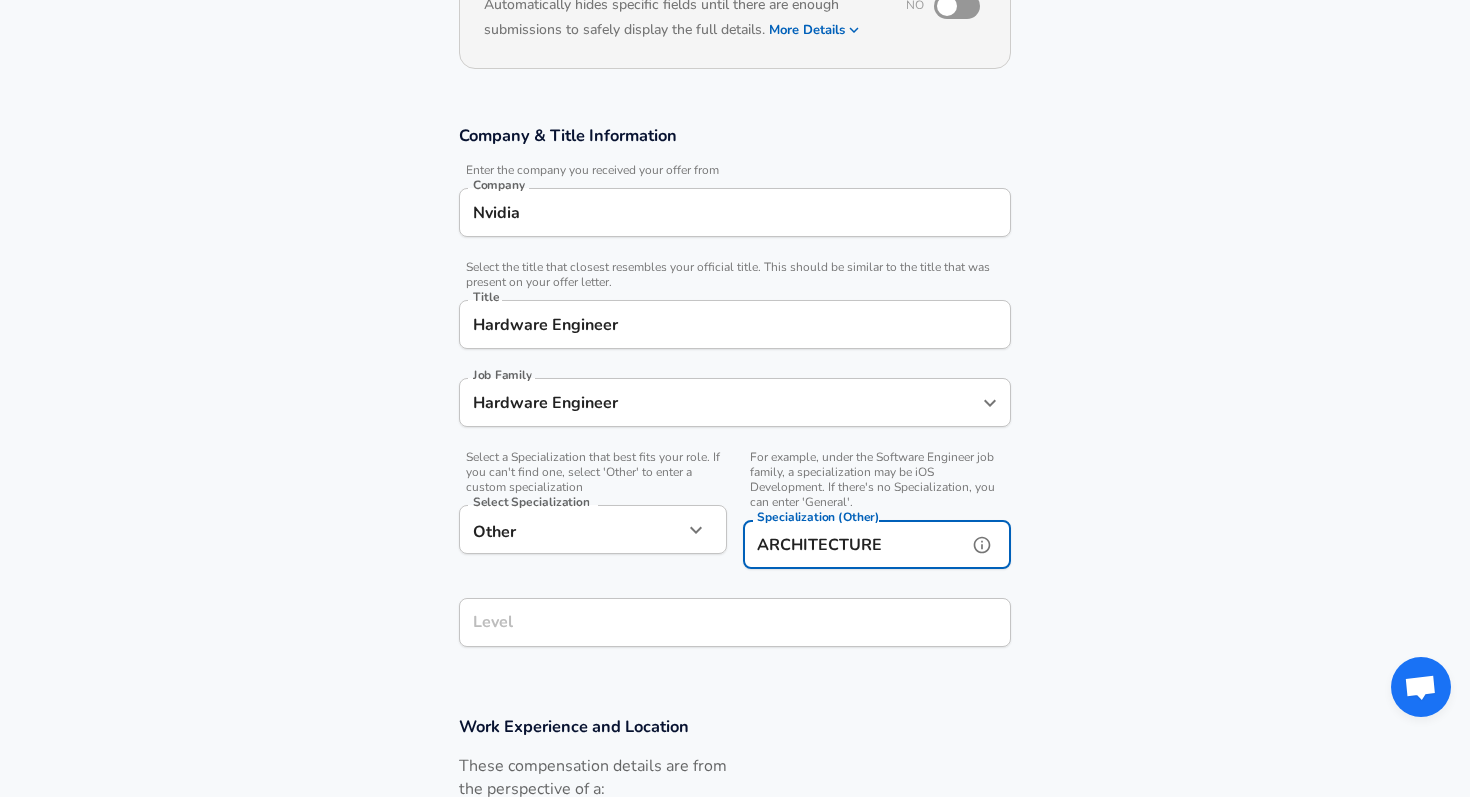 type on "ARCHITECTURE" 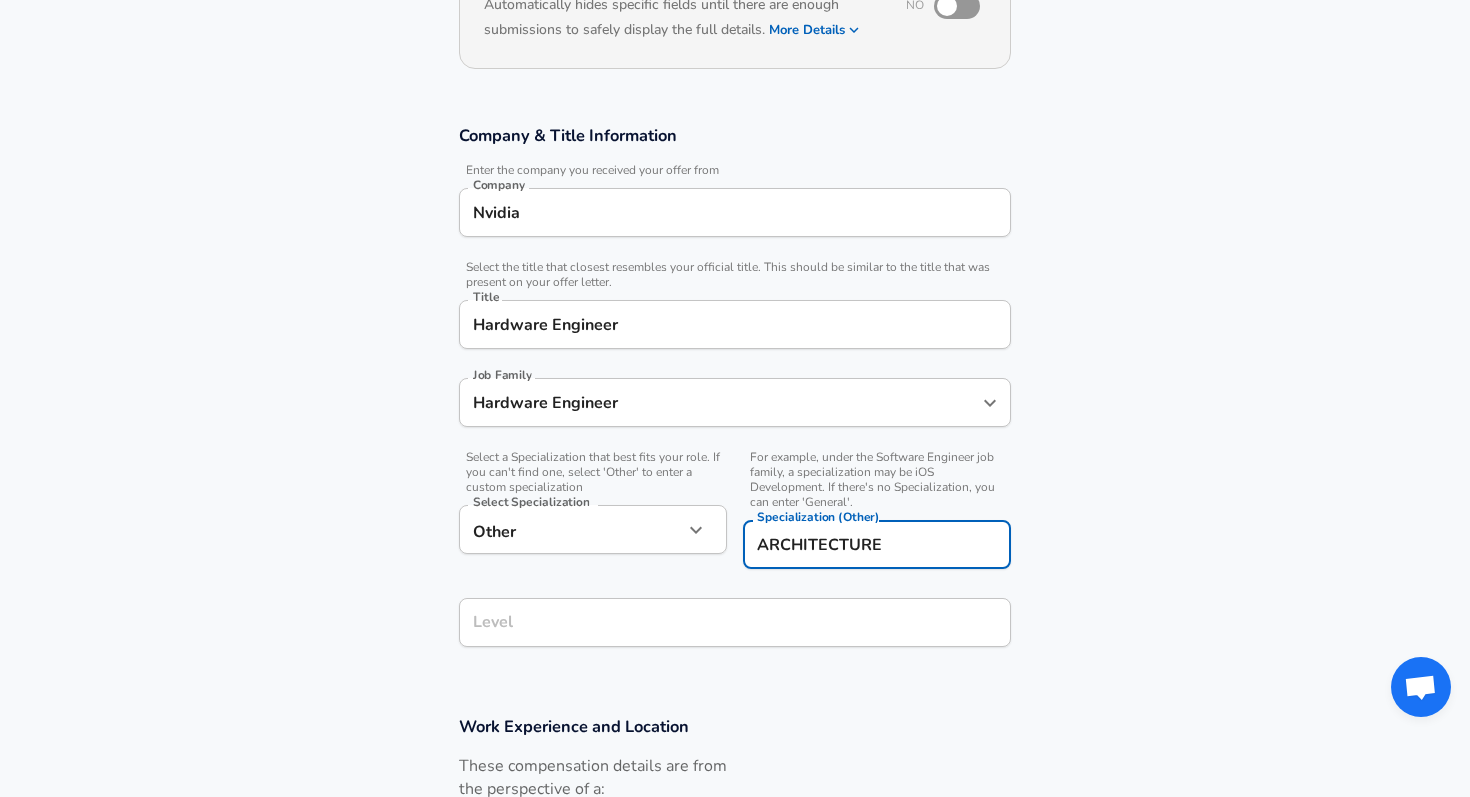 scroll, scrollTop: 295, scrollLeft: 0, axis: vertical 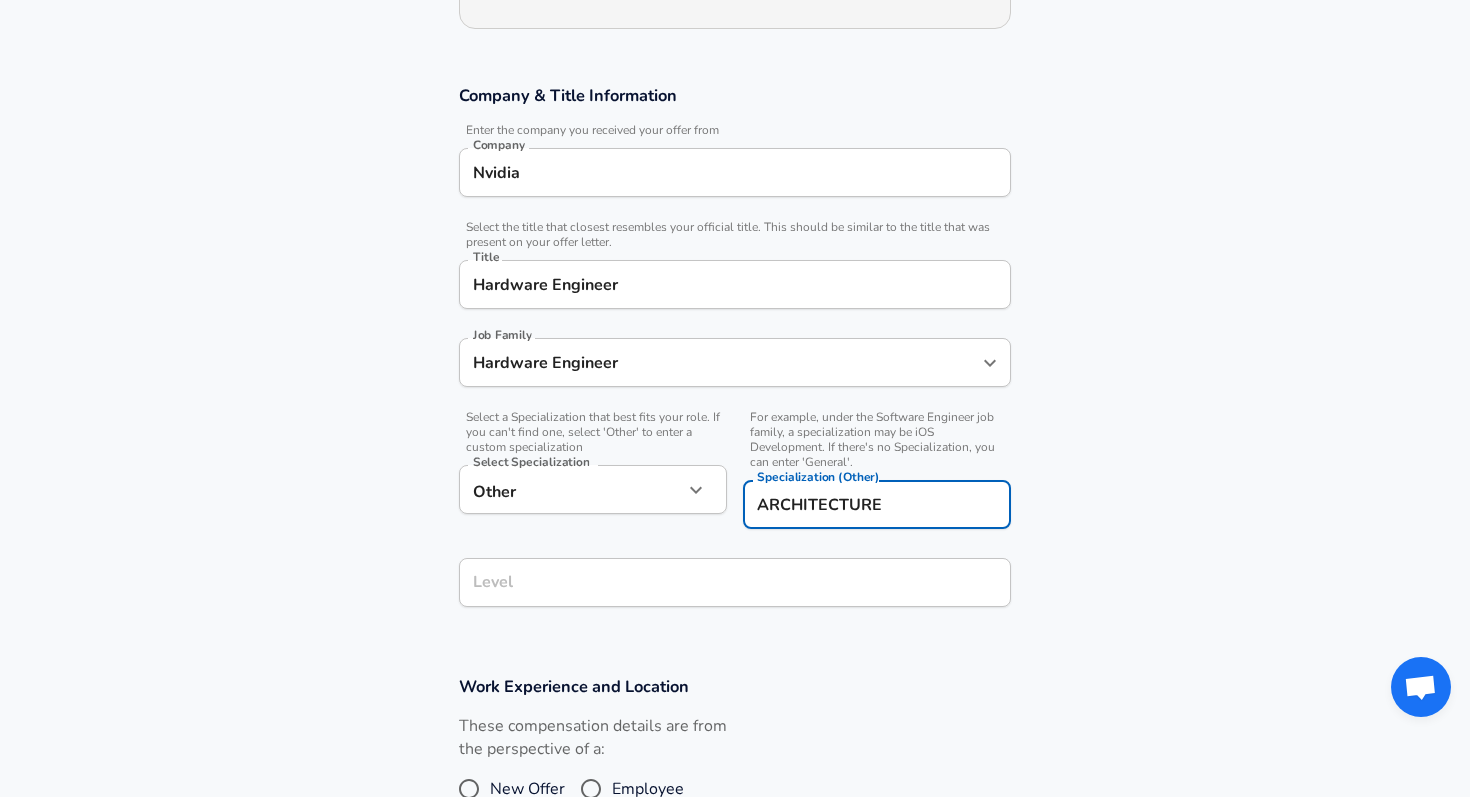 click on "Level" at bounding box center (735, 582) 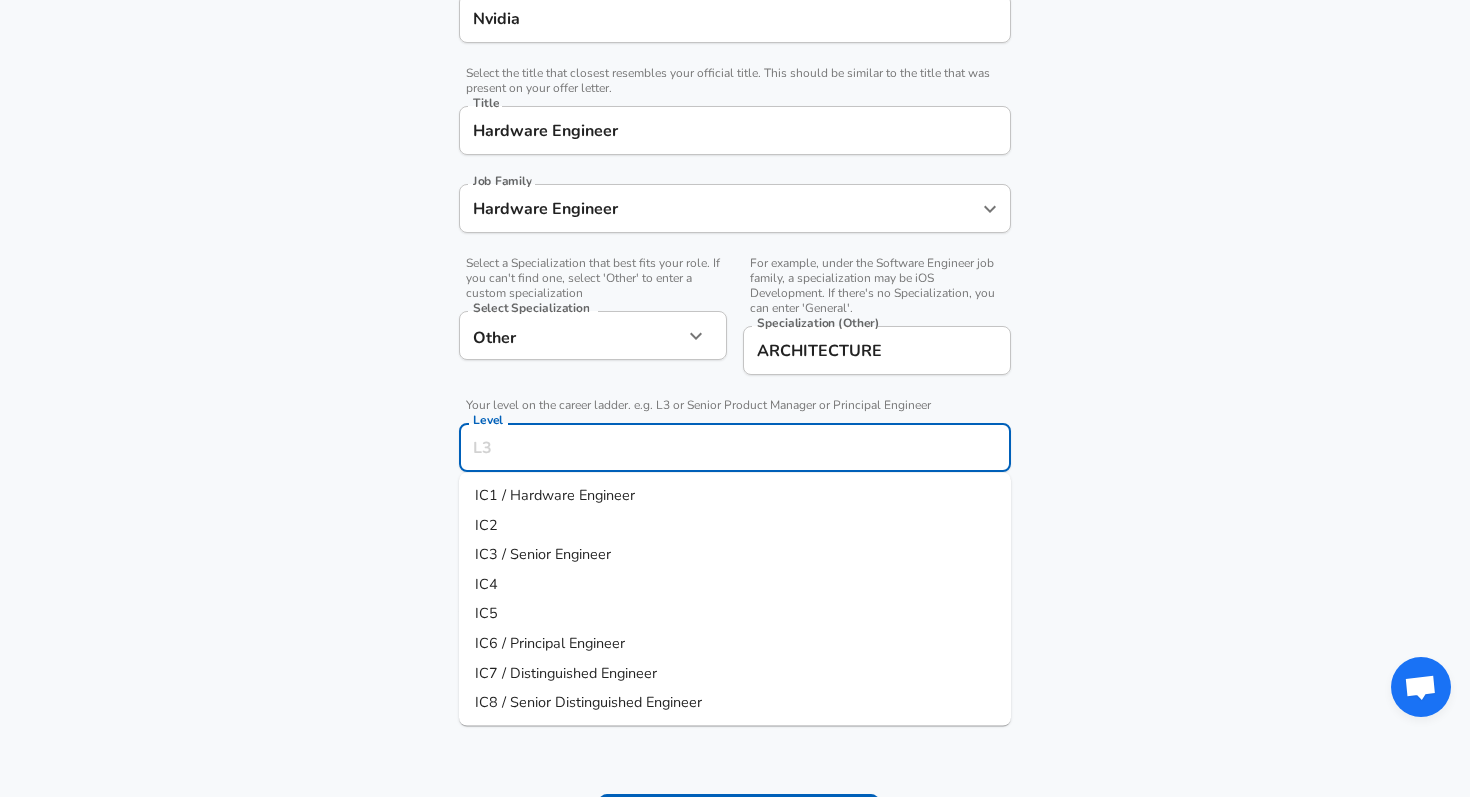scroll, scrollTop: 469, scrollLeft: 0, axis: vertical 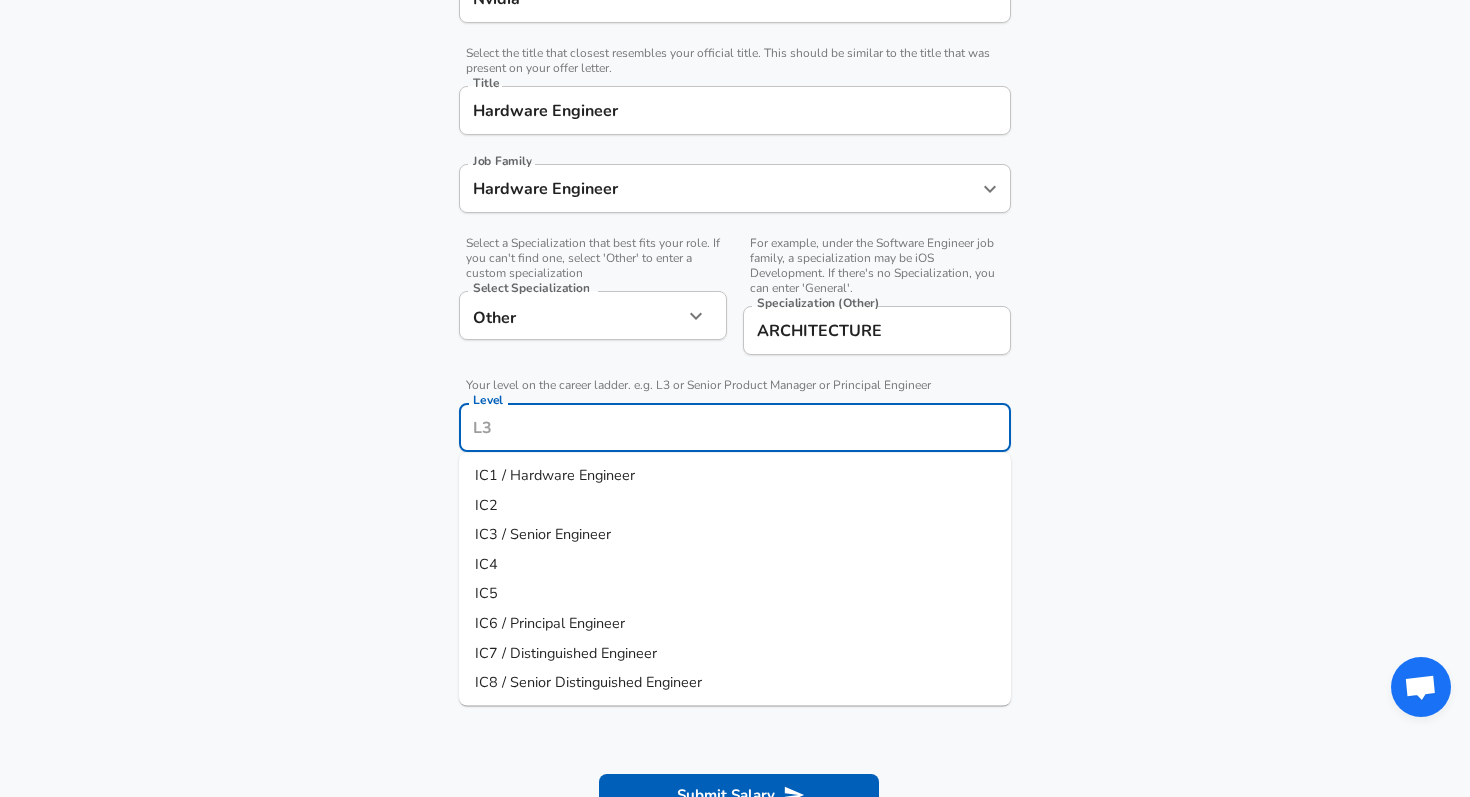 click on "IC1 / Hardware Engineer" at bounding box center (735, 476) 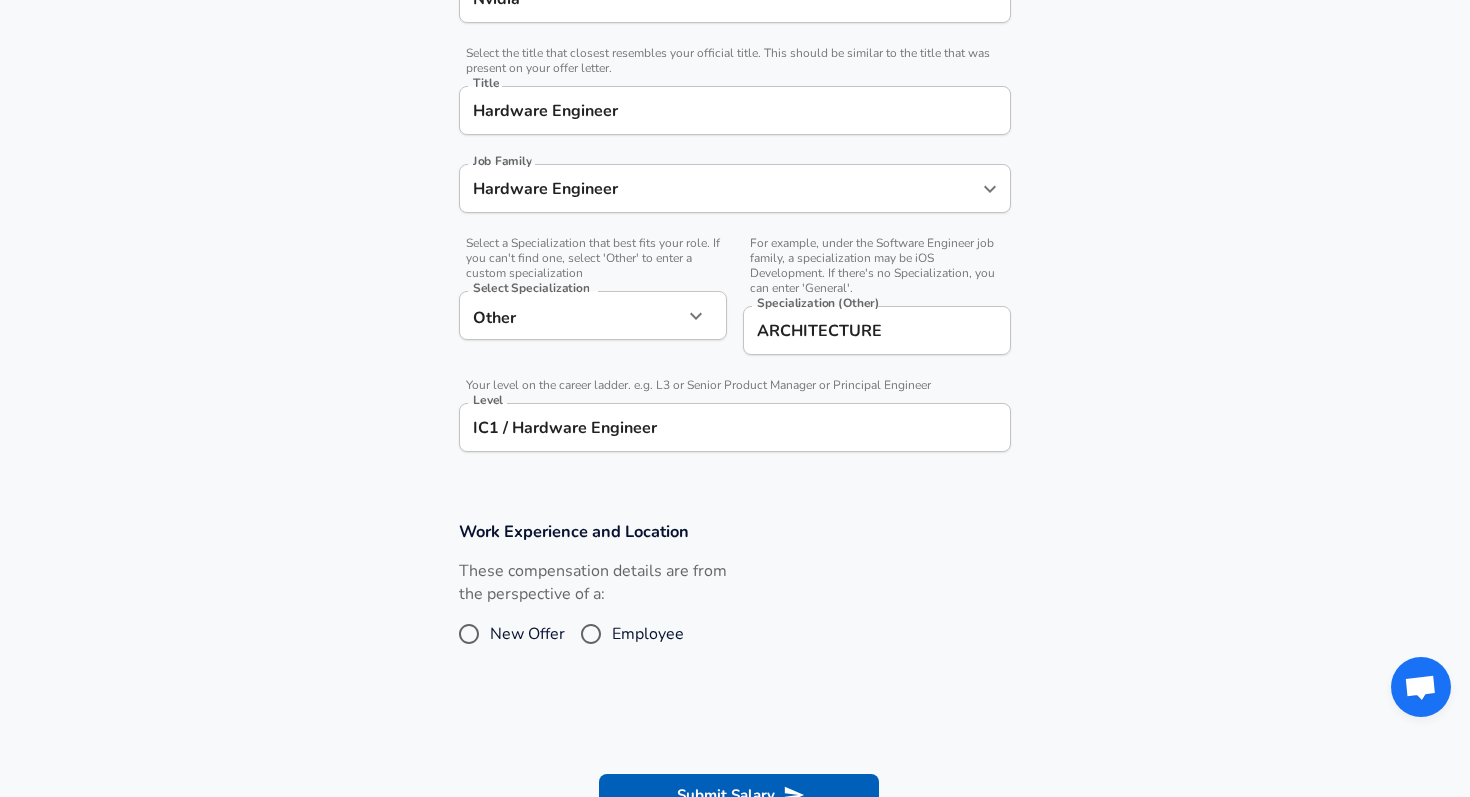 click on "New Offer" at bounding box center (527, 634) 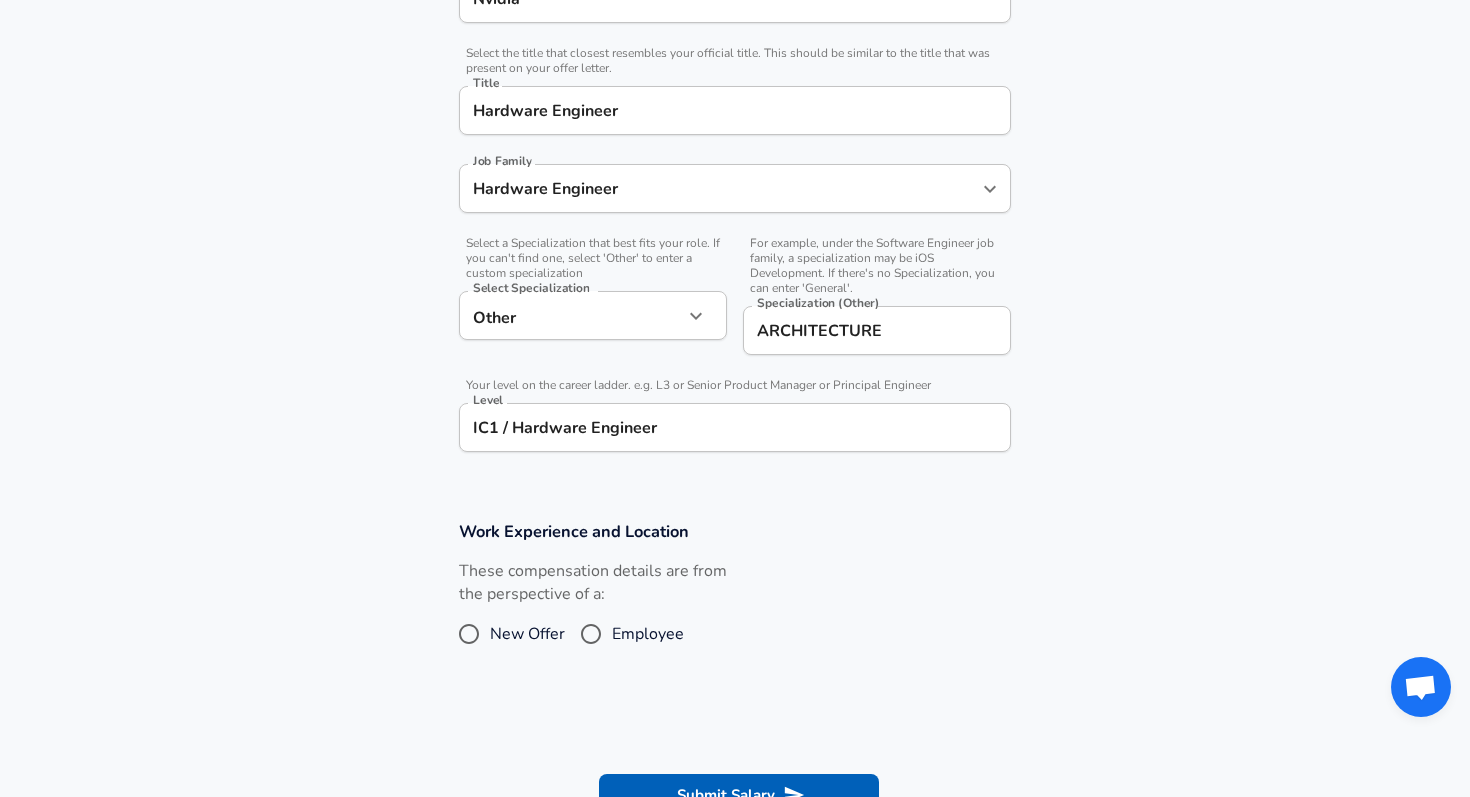 click on "New Offer" at bounding box center [469, 634] 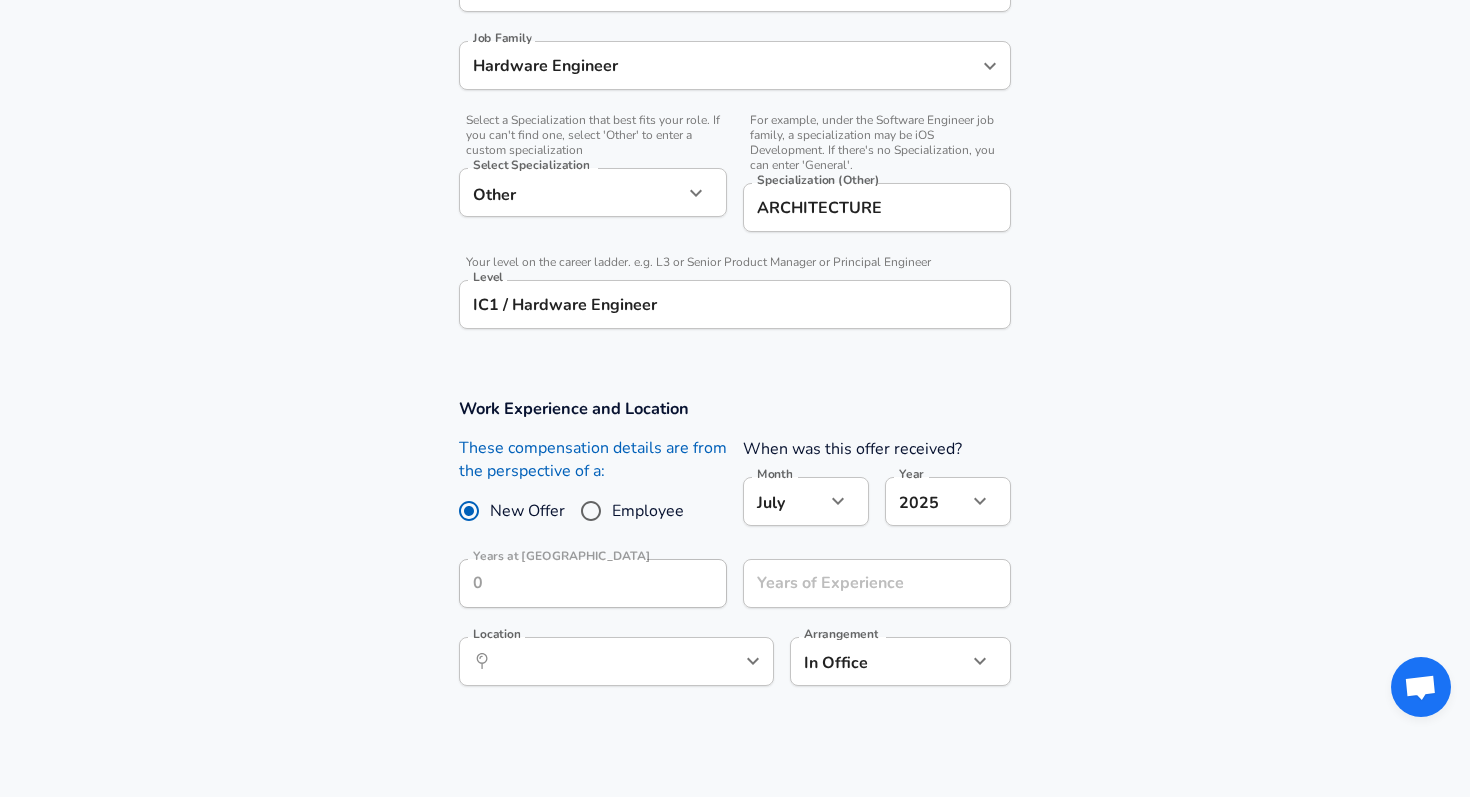 scroll, scrollTop: 594, scrollLeft: 0, axis: vertical 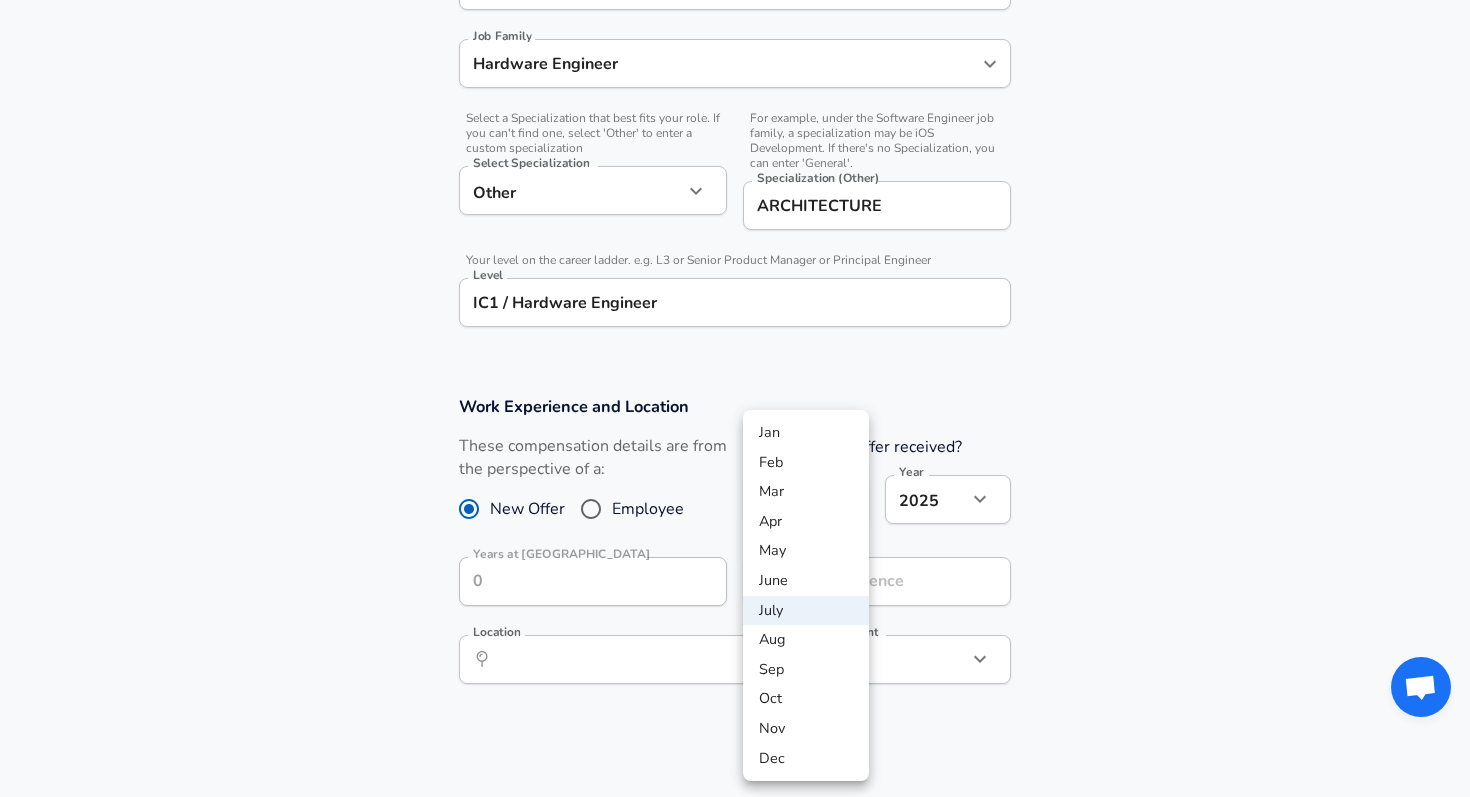 click on "Restart Add Your Salary Upload your offer letter   to verify your submission Enhance Privacy and Anonymity No Automatically hides specific fields until there are enough submissions to safely display the full details.   More Details Based on your submission and the data points that we have already collected, we will automatically hide and anonymize specific fields if there aren't enough data points to remain sufficiently anonymous. Company & Title Information   Enter the company you received your offer from Company Nvidia Company   Select the title that closest resembles your official title. This should be similar to the title that was present on your offer letter. Title Hardware Engineer Title Job Family Hardware Engineer Job Family   Select a Specialization that best fits your role. If you can't find one, select 'Other' to enter a custom specialization Select Specialization Other Other Select Specialization   Specialization (Other) ARCHITECTURE Specialization (Other)   Level IC1 / Hardware Engineer Level 7" at bounding box center (735, -196) 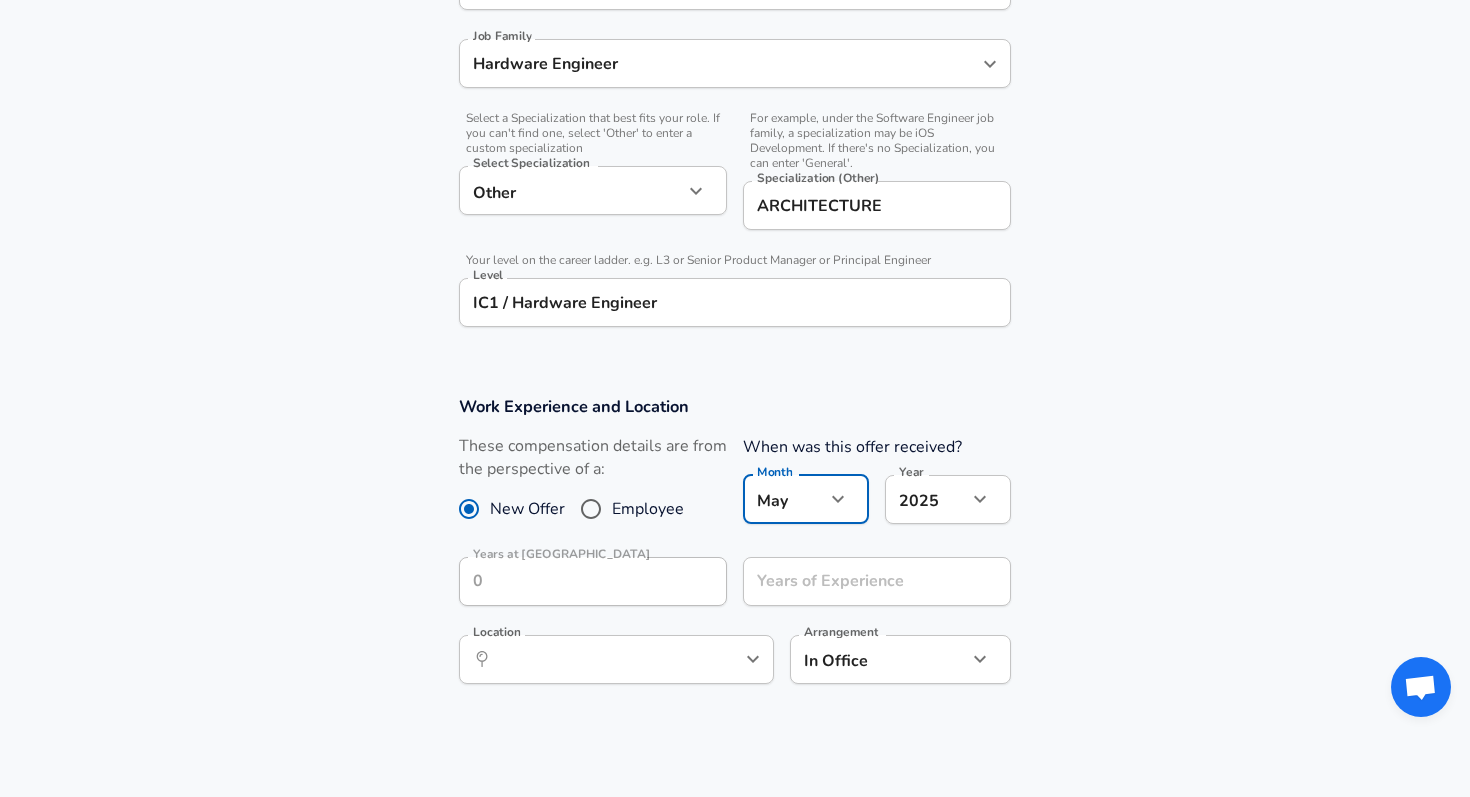 click on "Restart Add Your Salary Upload your offer letter   to verify your submission Enhance Privacy and Anonymity No Automatically hides specific fields until there are enough submissions to safely display the full details.   More Details Based on your submission and the data points that we have already collected, we will automatically hide and anonymize specific fields if there aren't enough data points to remain sufficiently anonymous. Company & Title Information   Enter the company you received your offer from Company Nvidia Company   Select the title that closest resembles your official title. This should be similar to the title that was present on your offer letter. Title Hardware Engineer Title Job Family Hardware Engineer Job Family   Select a Specialization that best fits your role. If you can't find one, select 'Other' to enter a custom specialization Select Specialization Other Other Select Specialization   Specialization (Other) ARCHITECTURE Specialization (Other)   Level IC1 / Hardware Engineer Level May" at bounding box center (735, -196) 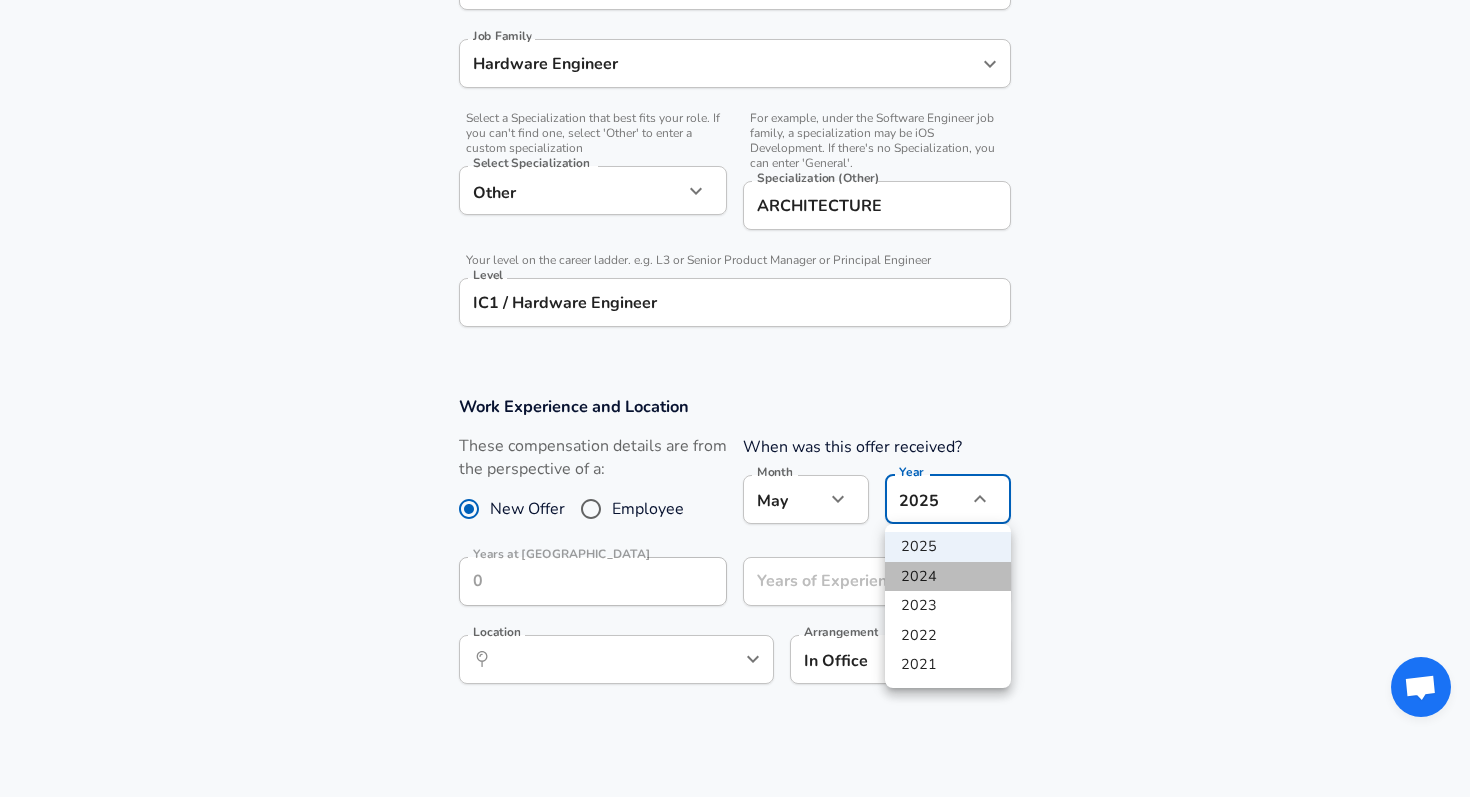 click on "2024" at bounding box center (948, 577) 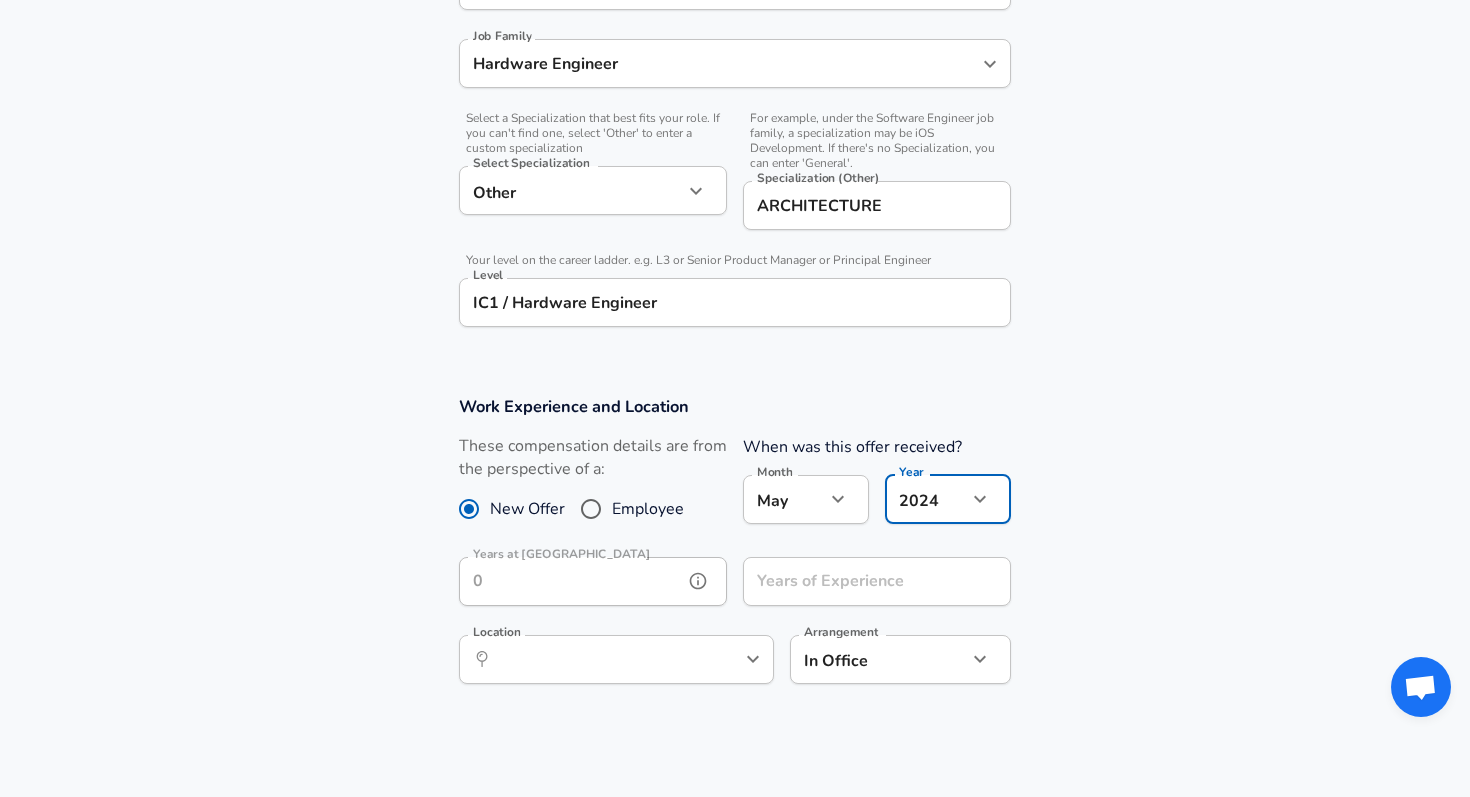 click 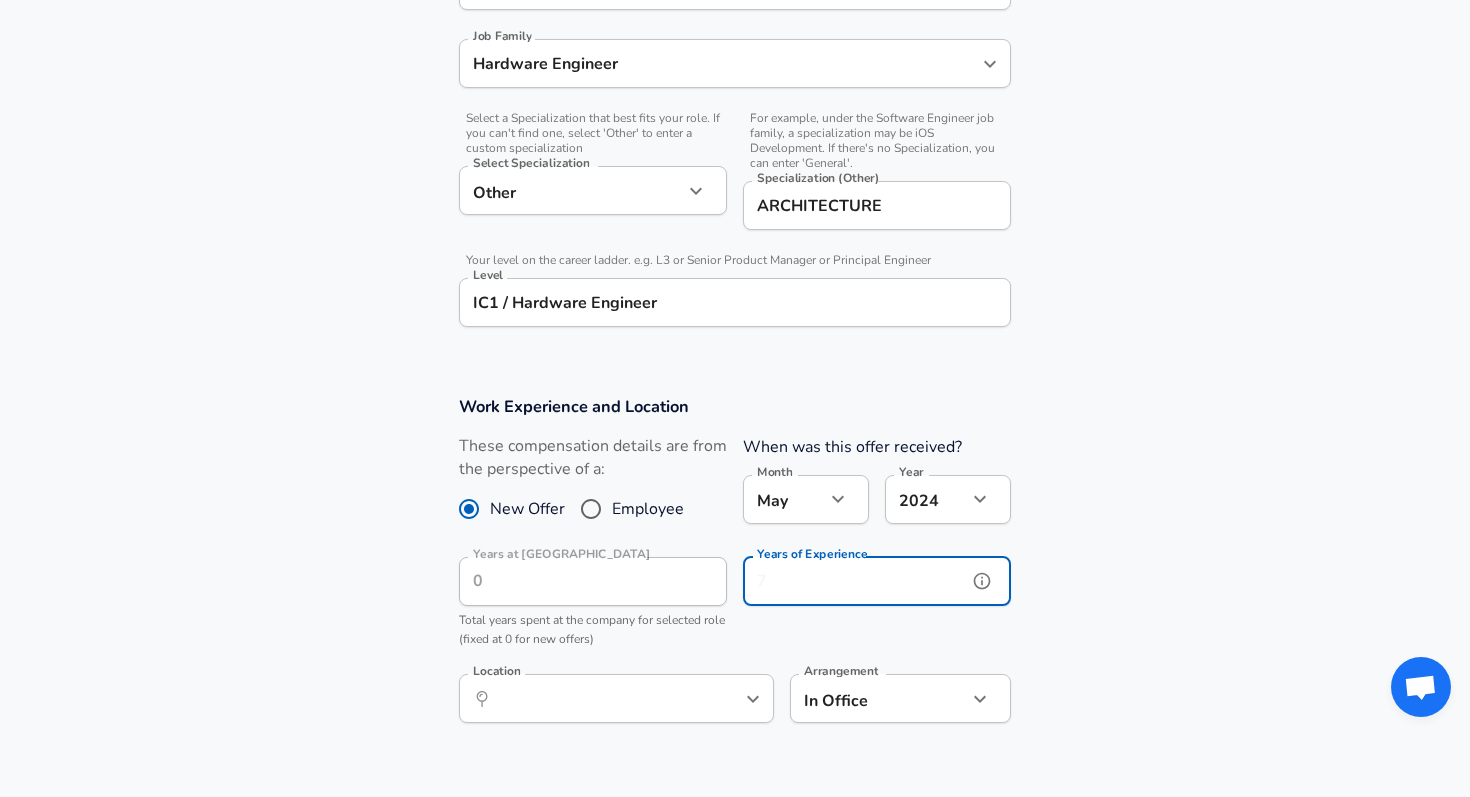click on "Years of Experience" at bounding box center (855, 581) 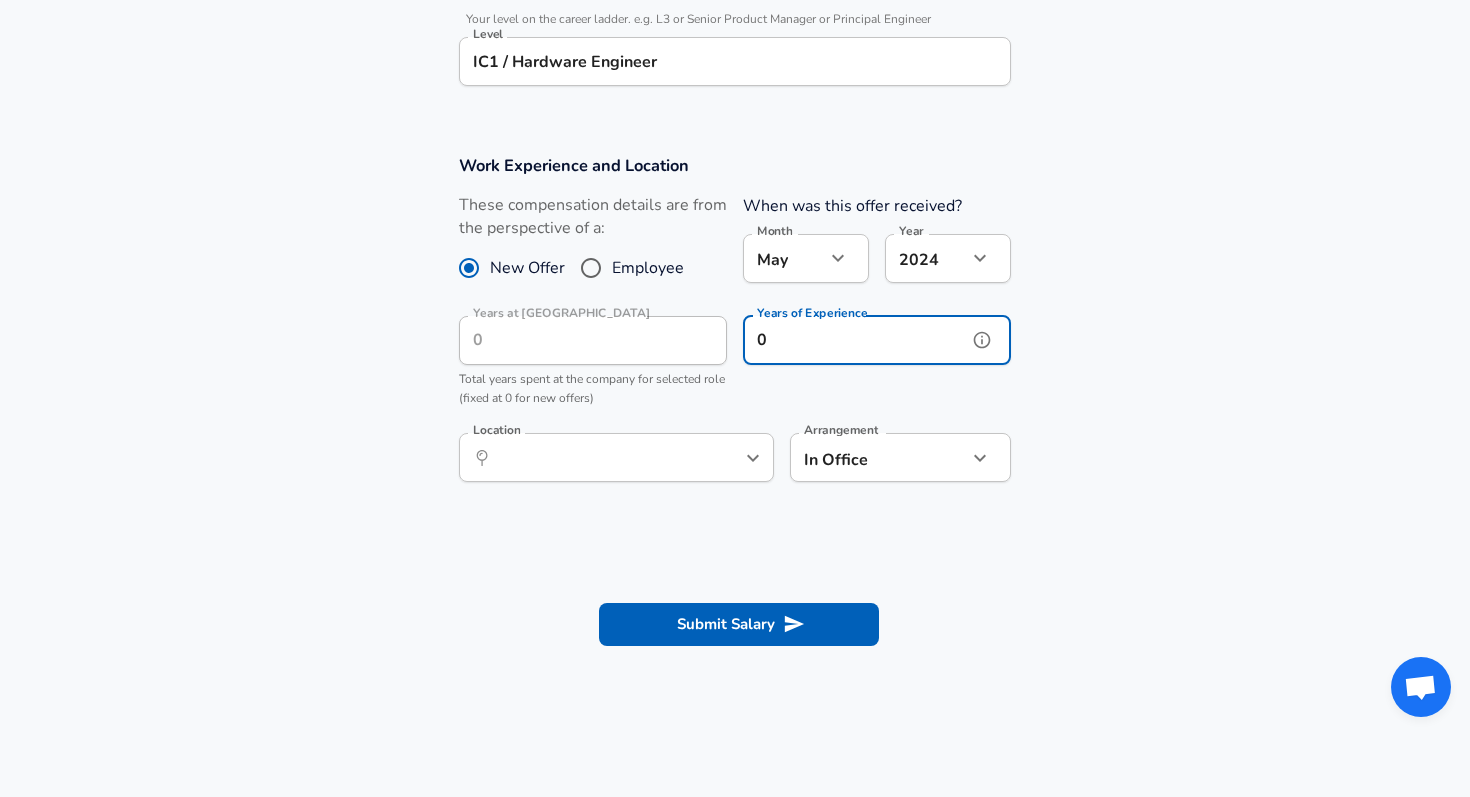 scroll, scrollTop: 888, scrollLeft: 0, axis: vertical 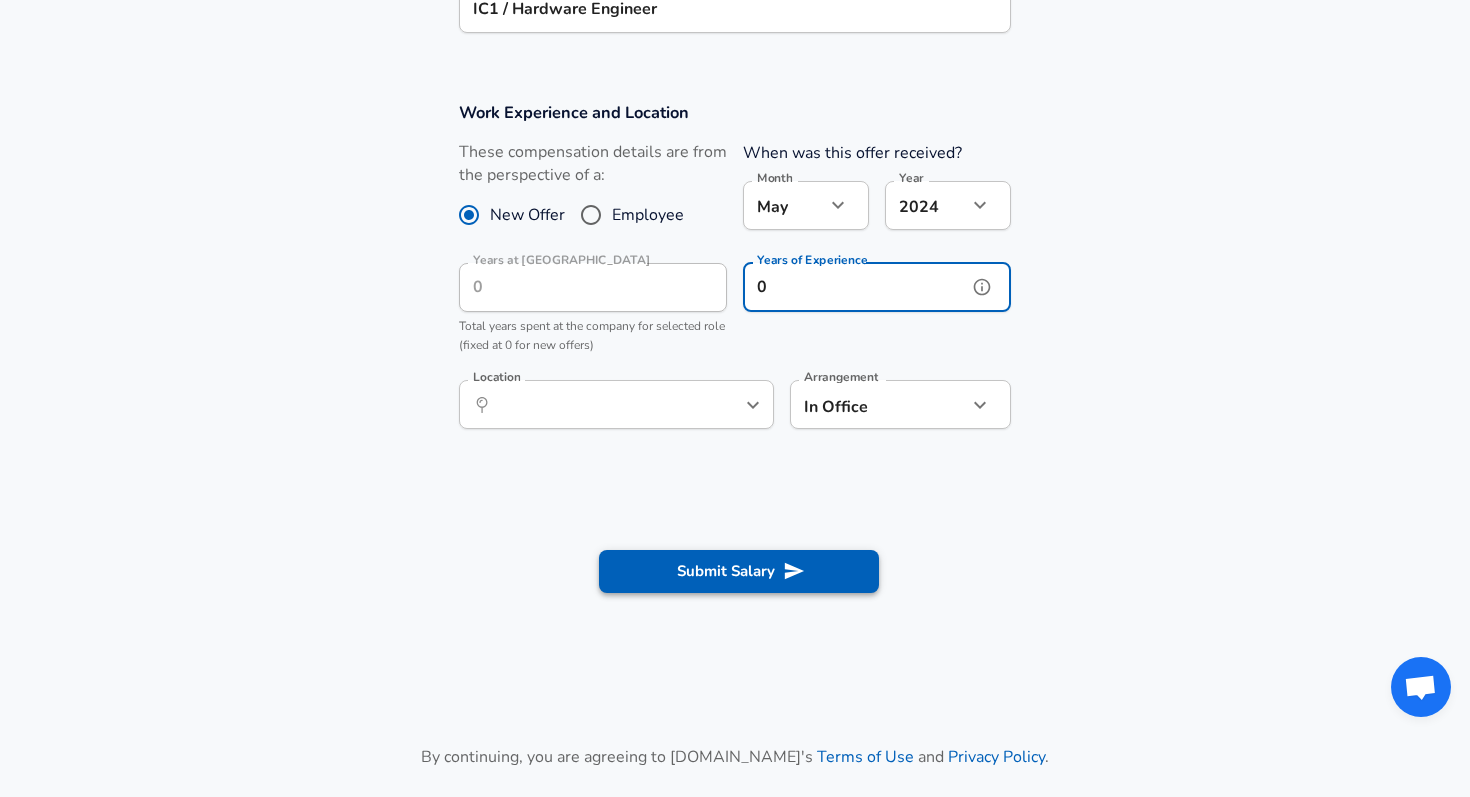 type on "0" 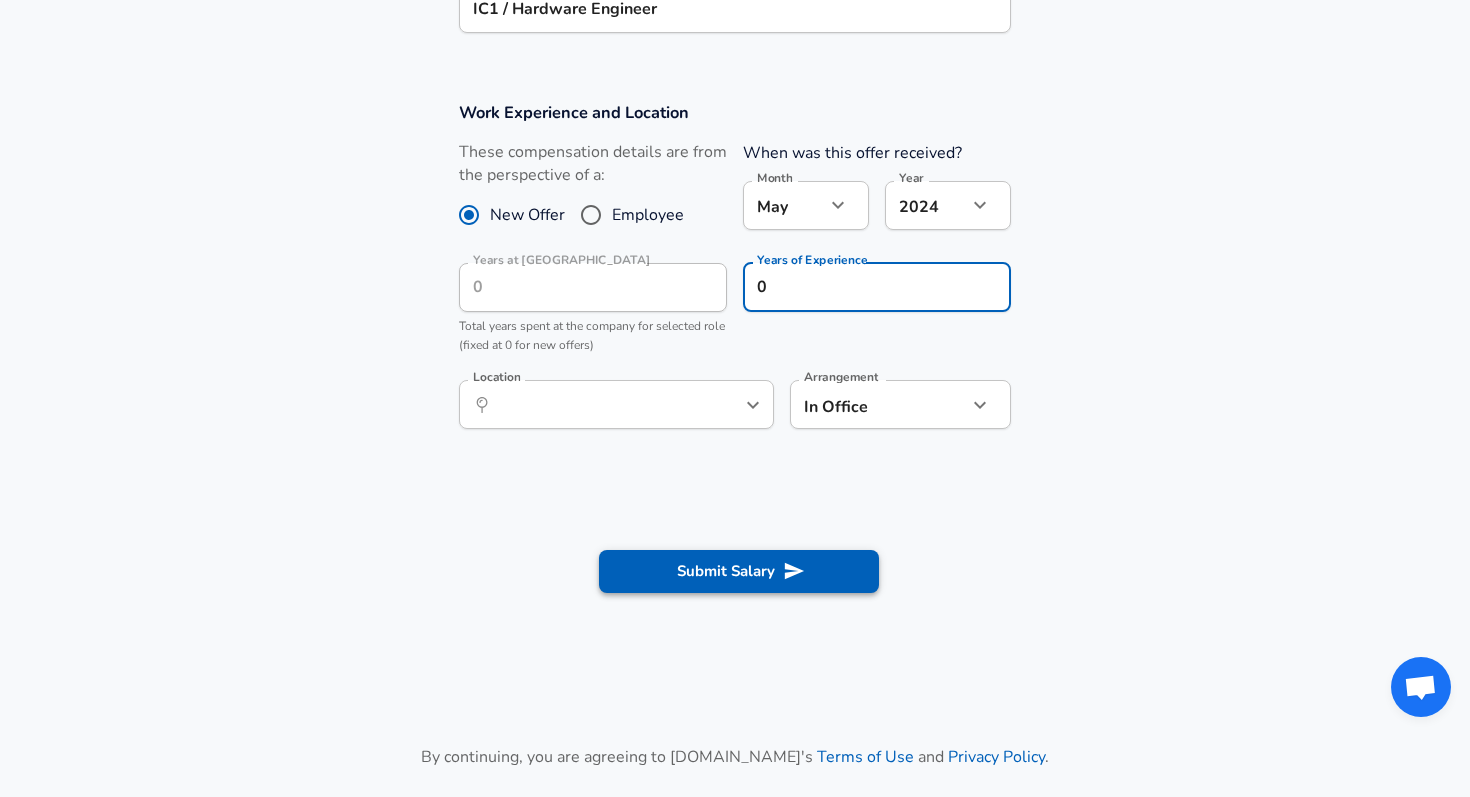 click on "Submit Salary" at bounding box center (739, 571) 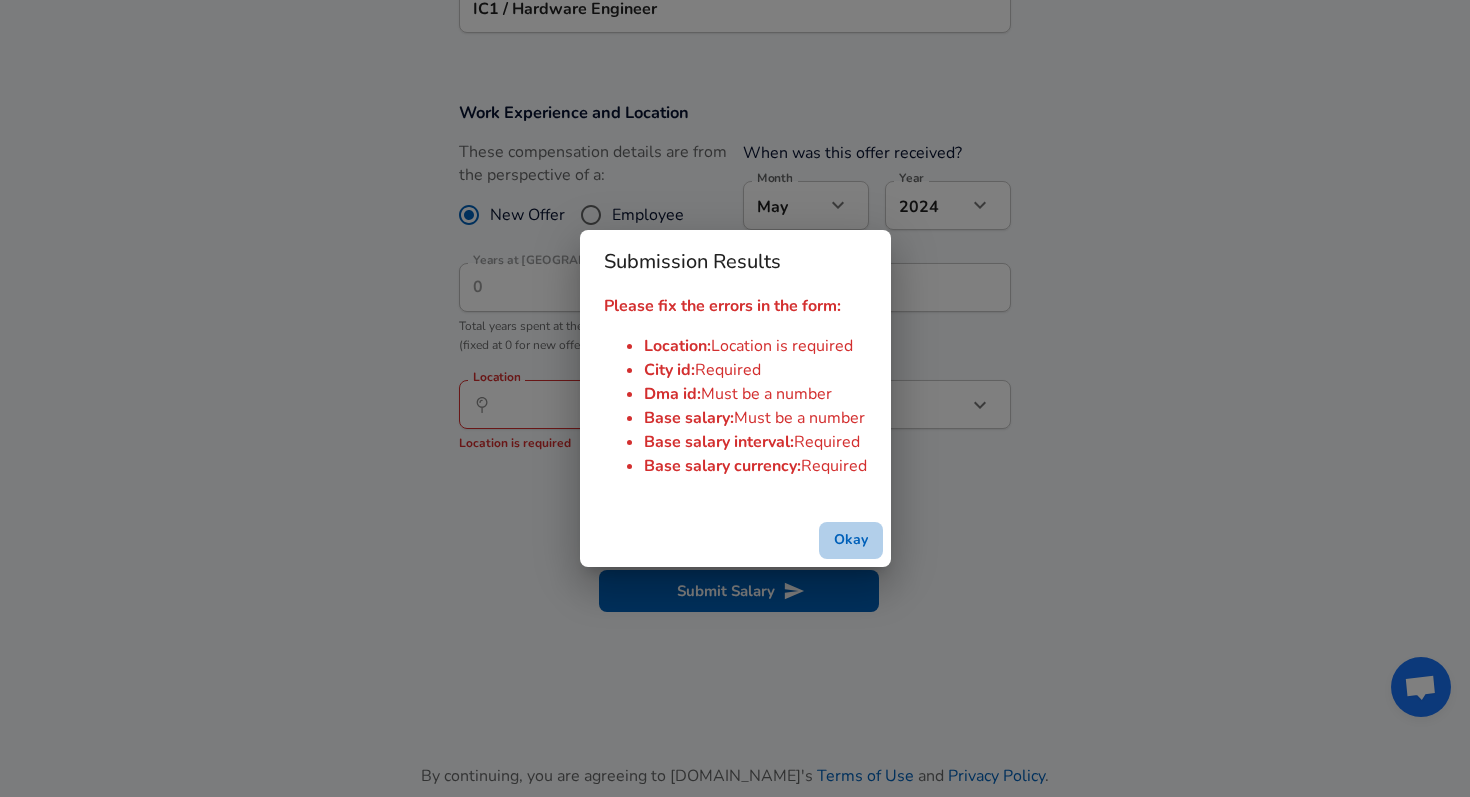 click on "Okay" at bounding box center [851, 540] 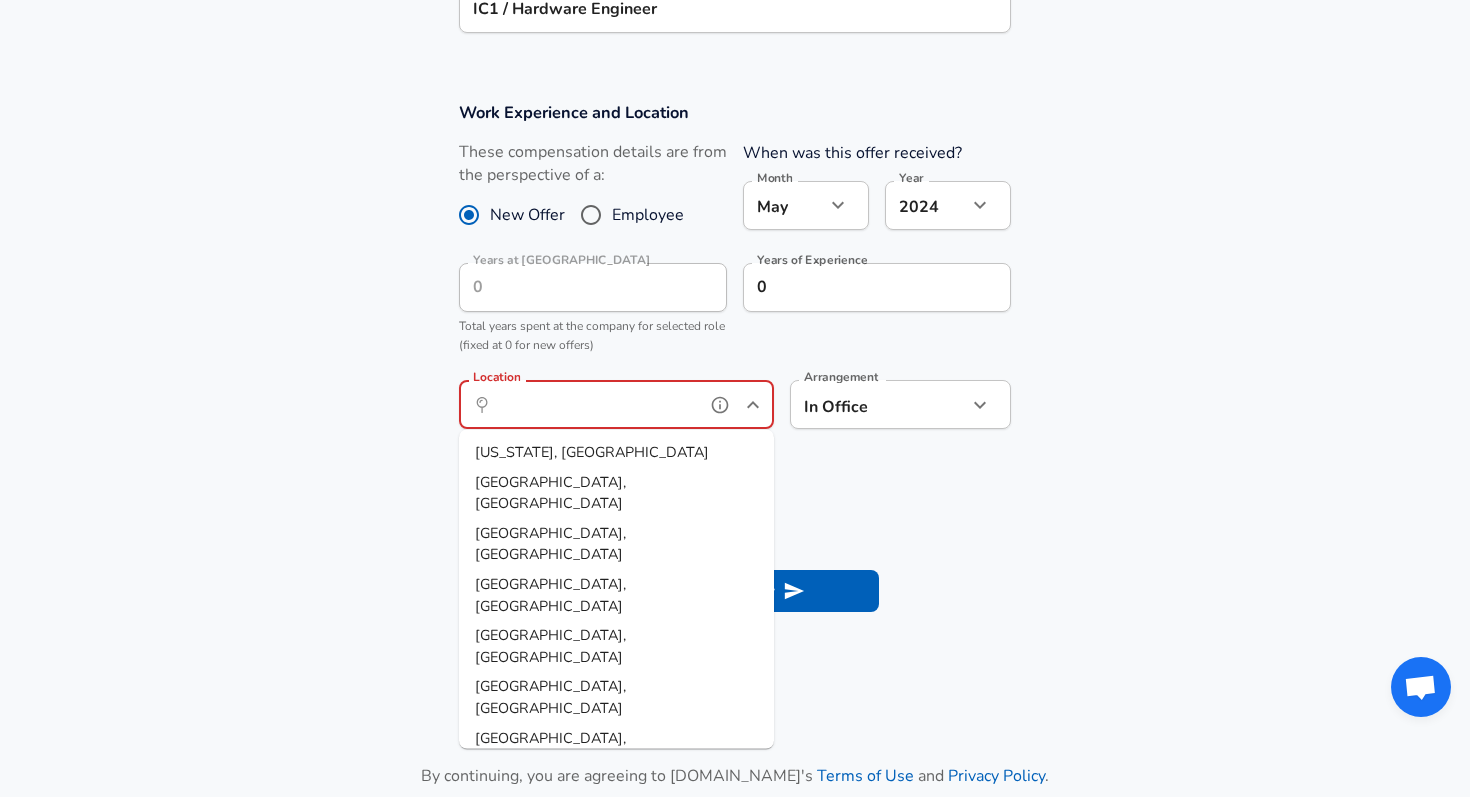 click on "Location" at bounding box center (594, 404) 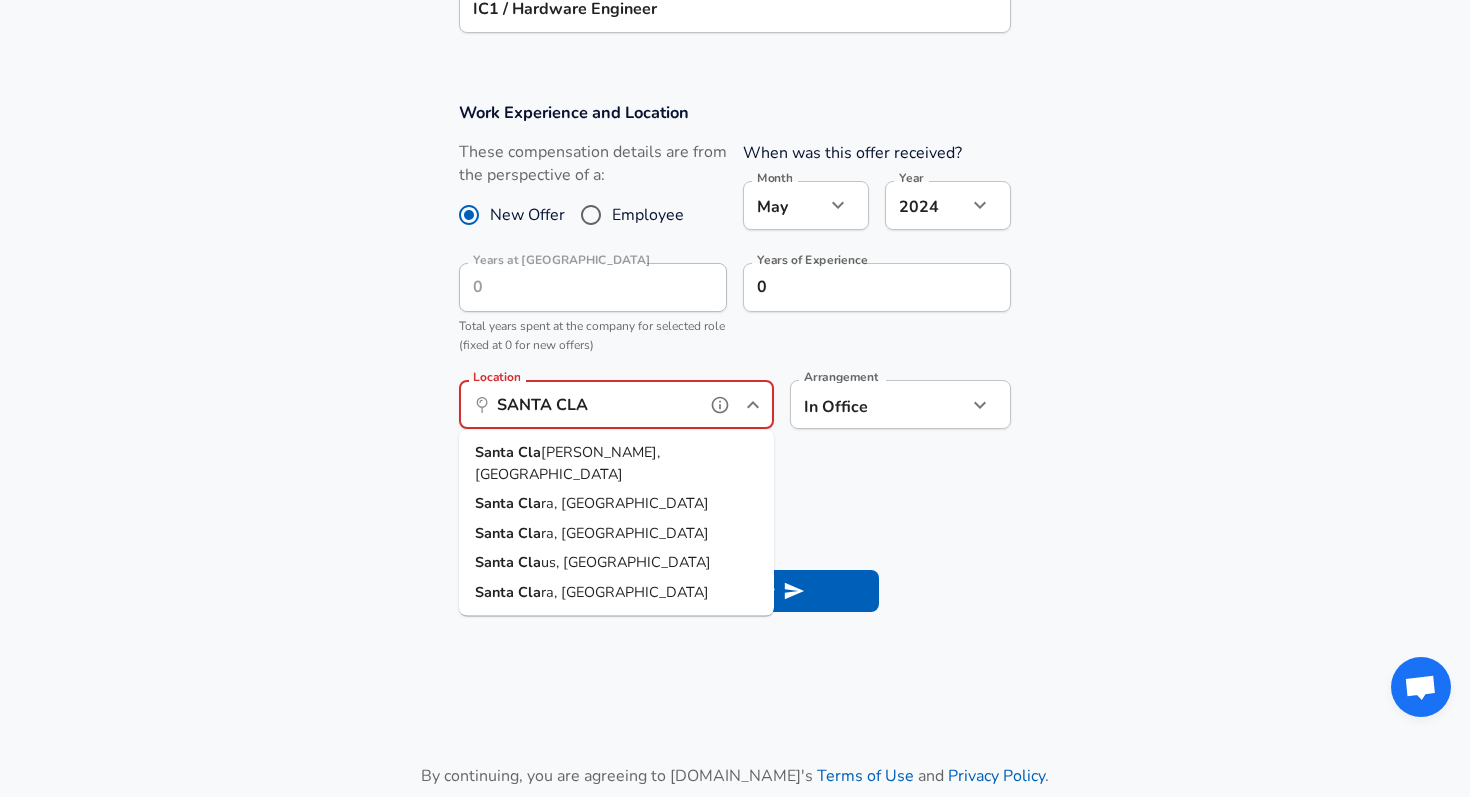 click on "[PERSON_NAME], [GEOGRAPHIC_DATA]" at bounding box center (567, 463) 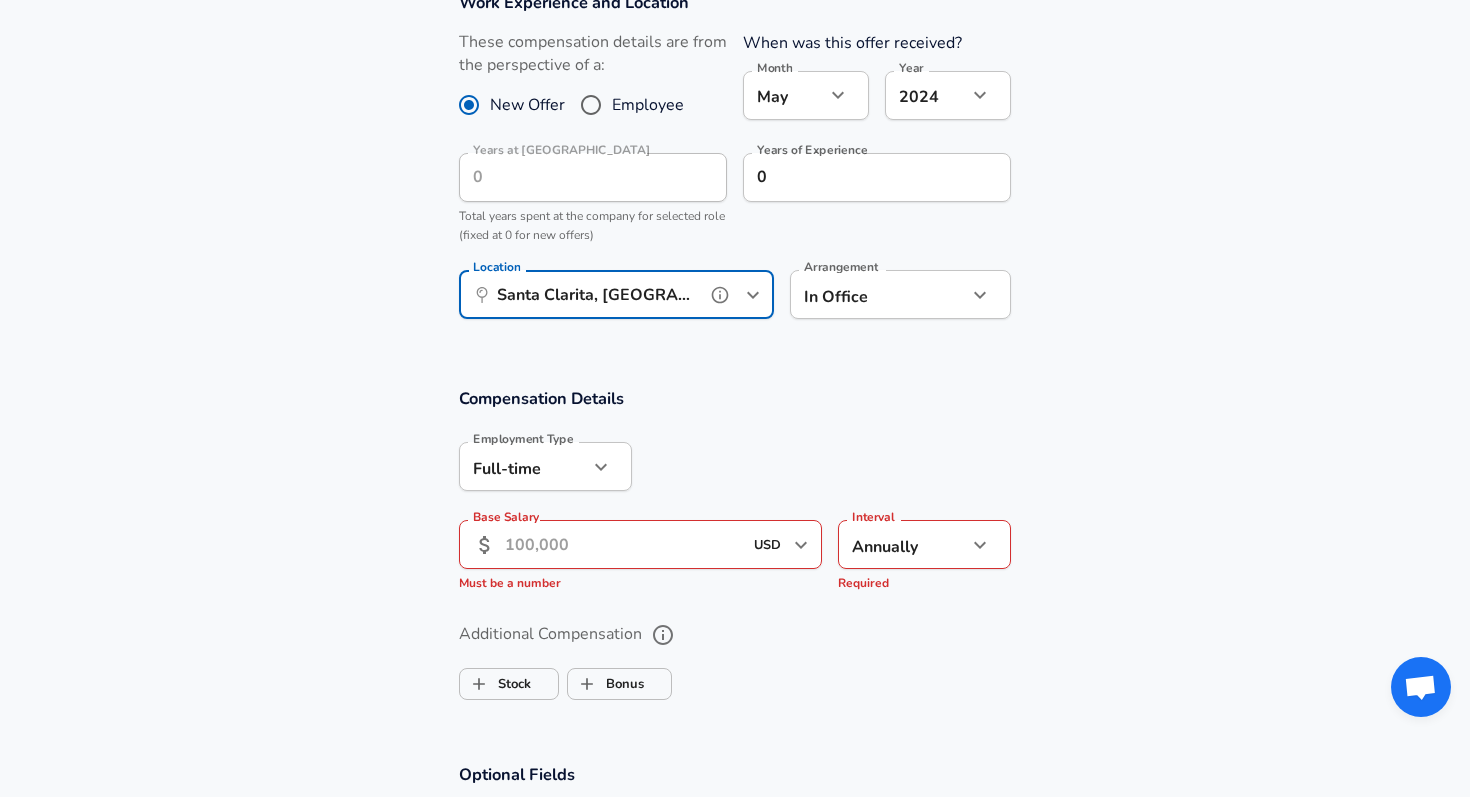 scroll, scrollTop: 1018, scrollLeft: 0, axis: vertical 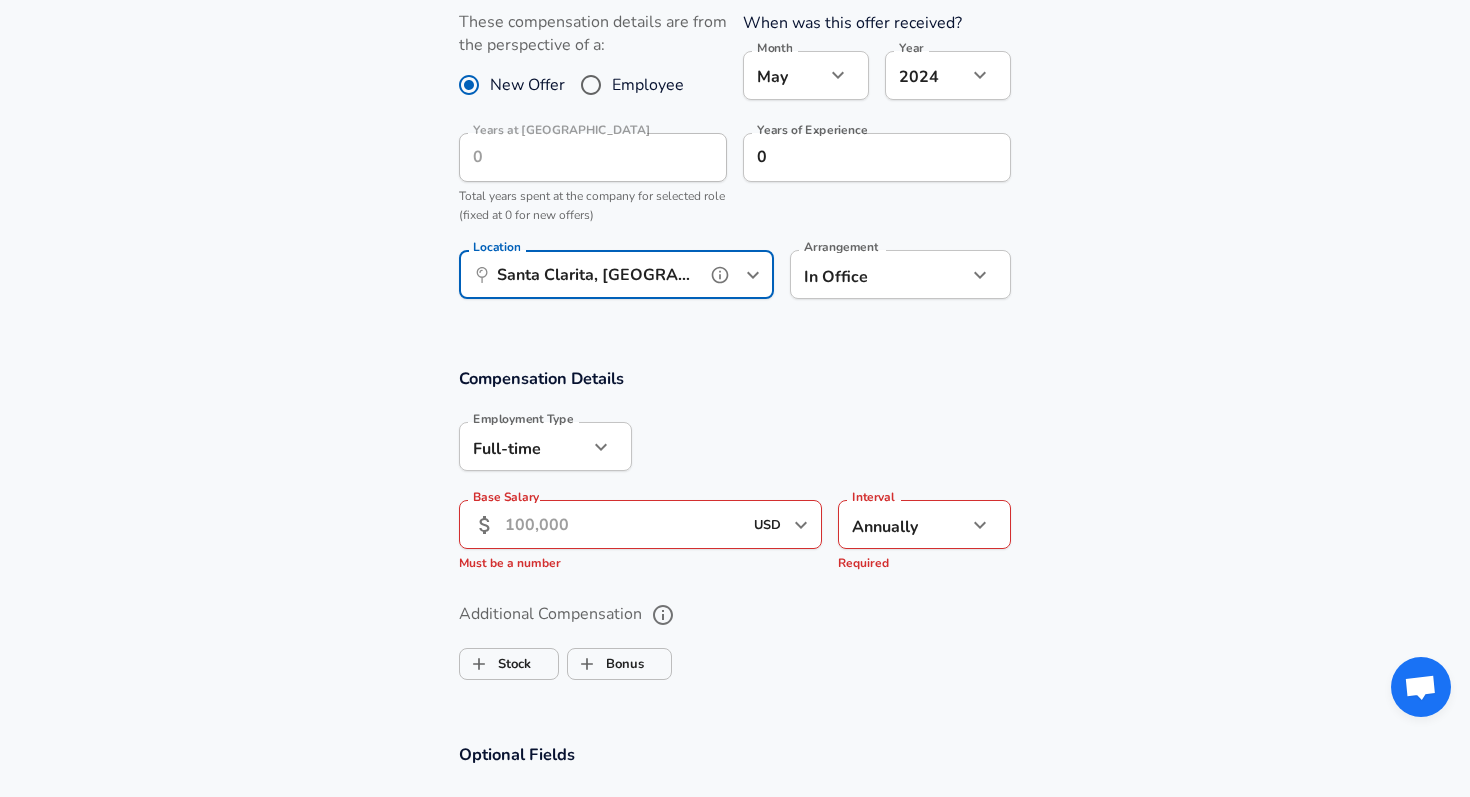 type on "Santa Clarita, [GEOGRAPHIC_DATA]" 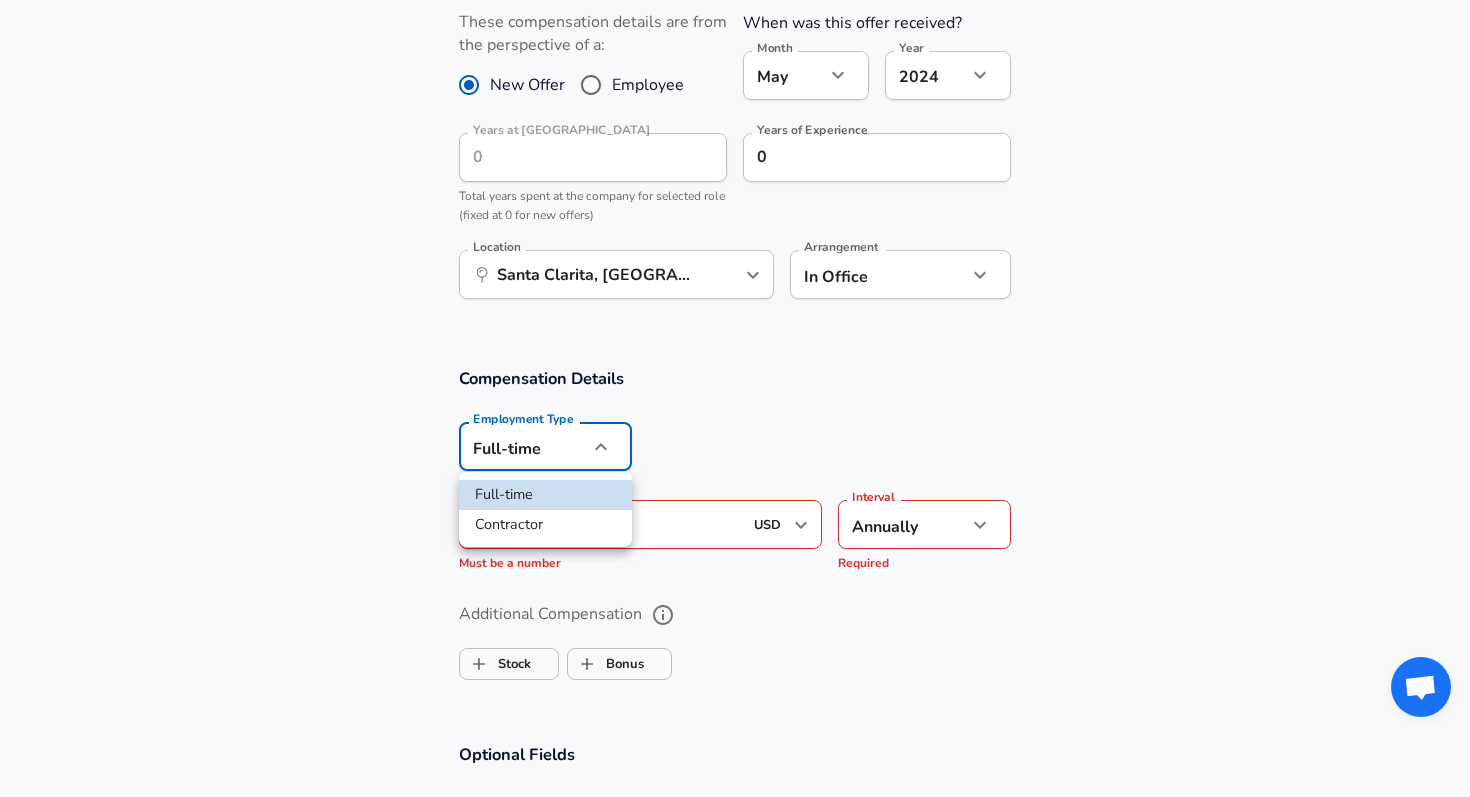 click on "Restart Add Your Salary Upload your offer letter   to verify your submission Enhance Privacy and Anonymity No Automatically hides specific fields until there are enough submissions to safely display the full details.   More Details Based on your submission and the data points that we have already collected, we will automatically hide and anonymize specific fields if there aren't enough data points to remain sufficiently anonymous. Company & Title Information   Enter the company you received your offer from Company Nvidia Company   Select the title that closest resembles your official title. This should be similar to the title that was present on your offer letter. Title Hardware Engineer Title Job Family Hardware Engineer Job Family   Select a Specialization that best fits your role. If you can't find one, select 'Other' to enter a custom specialization Select Specialization Other Other Select Specialization   Specialization (Other) ARCHITECTURE Specialization (Other)   Level IC1 / Hardware Engineer Level May" at bounding box center [735, -620] 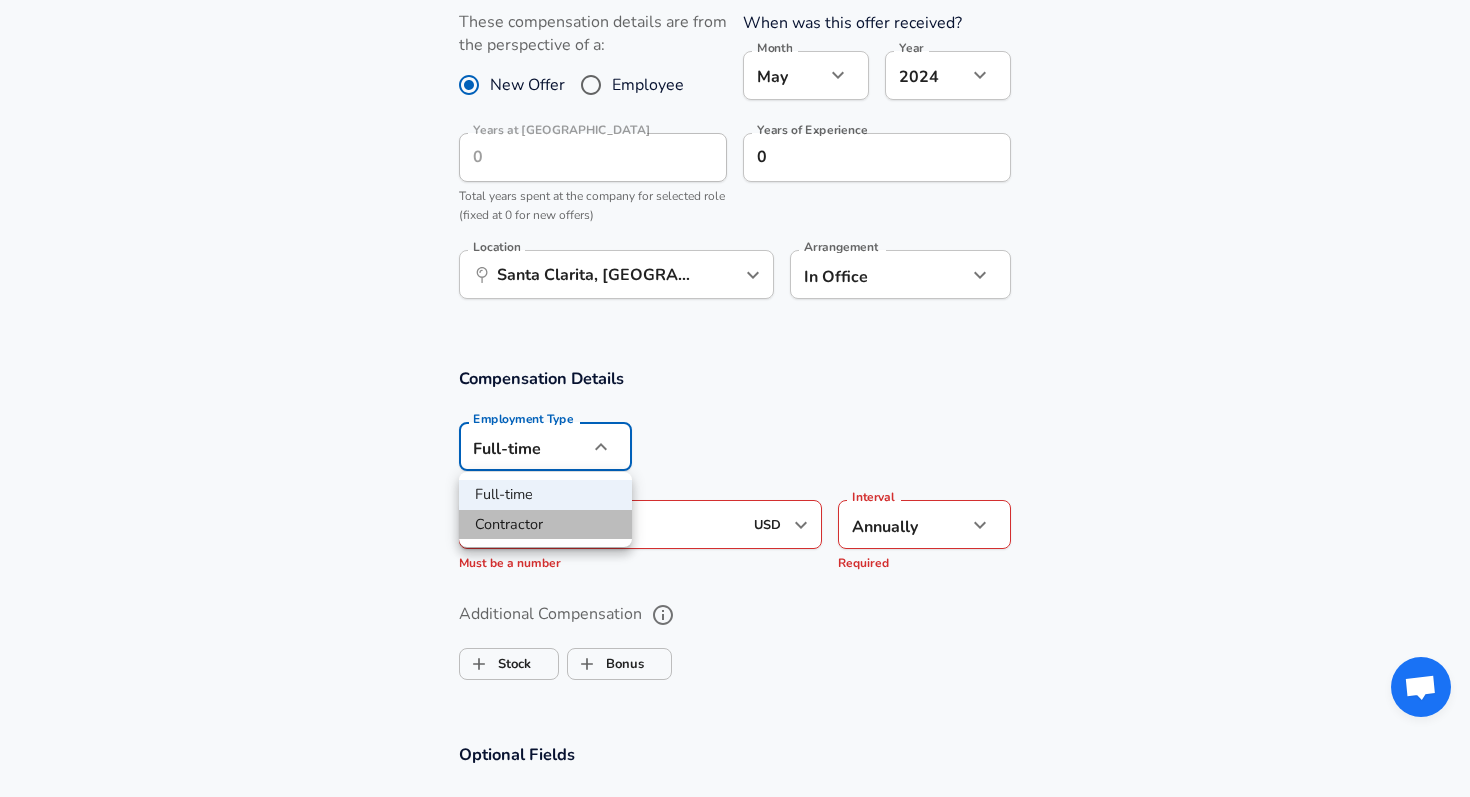 click on "Contractor" at bounding box center [545, 525] 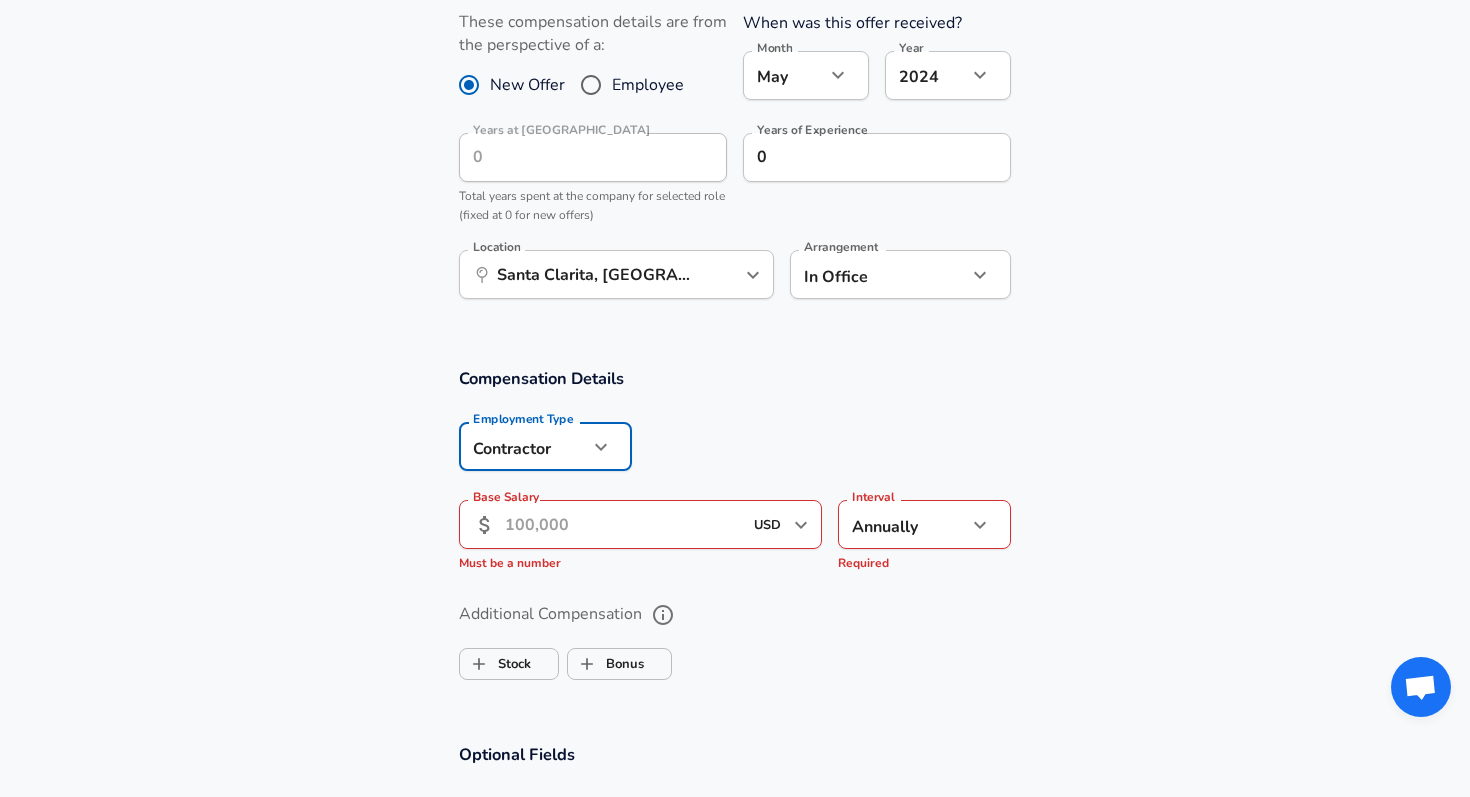 click on "Restart Add Your Salary Upload your offer letter   to verify your submission Enhance Privacy and Anonymity No Automatically hides specific fields until there are enough submissions to safely display the full details.   More Details Based on your submission and the data points that we have already collected, we will automatically hide and anonymize specific fields if there aren't enough data points to remain sufficiently anonymous. Company & Title Information   Enter the company you received your offer from Company Nvidia Company   Select the title that closest resembles your official title. This should be similar to the title that was present on your offer letter. Title Hardware Engineer Title Job Family Hardware Engineer Job Family   Select a Specialization that best fits your role. If you can't find one, select 'Other' to enter a custom specialization Select Specialization Other Other Select Specialization   Specialization (Other) ARCHITECTURE Specialization (Other)   Level IC1 / Hardware Engineer Level May" at bounding box center (735, -620) 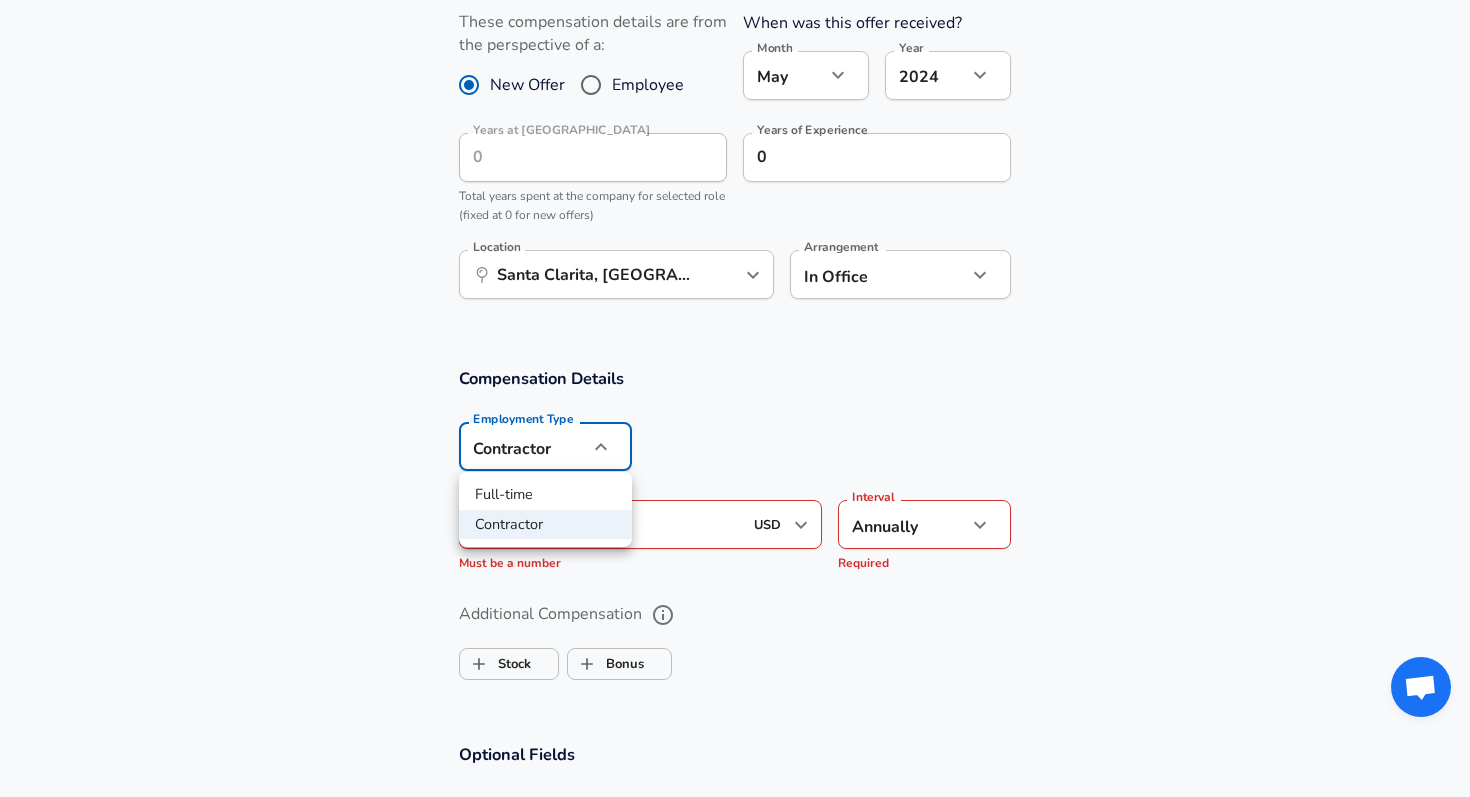 click on "Full-time" at bounding box center [545, 495] 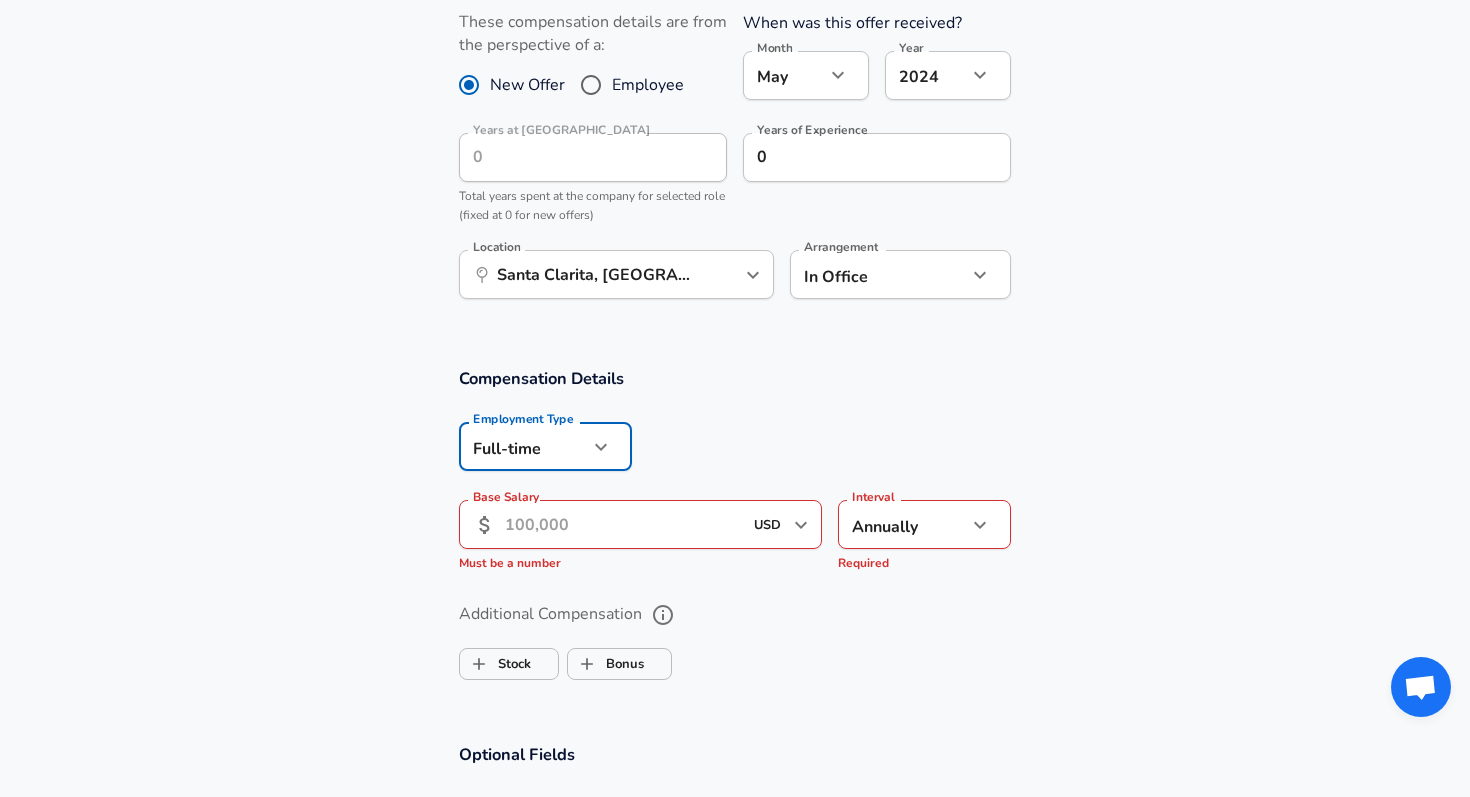 click on "Base Salary" at bounding box center (623, 524) 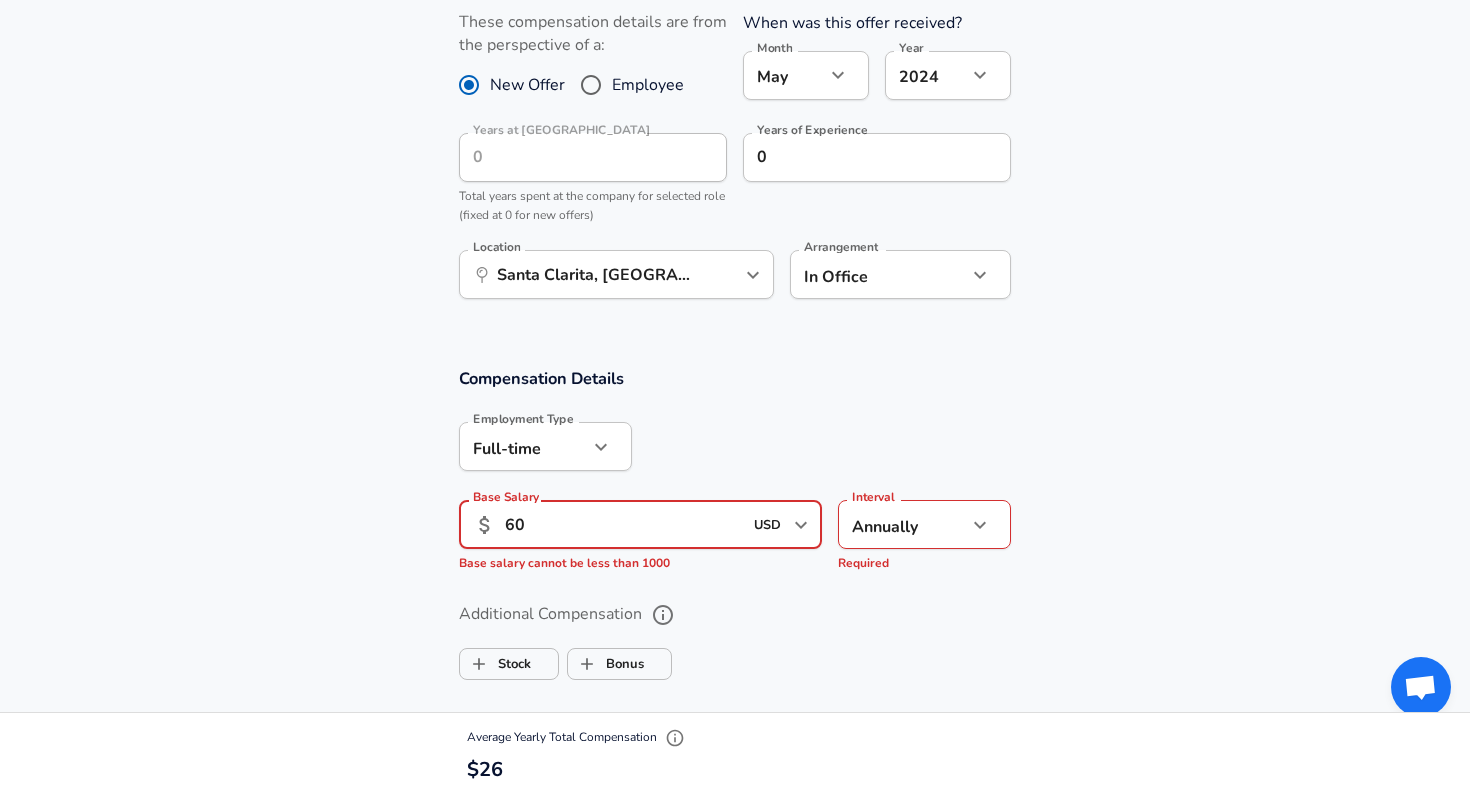type on "60" 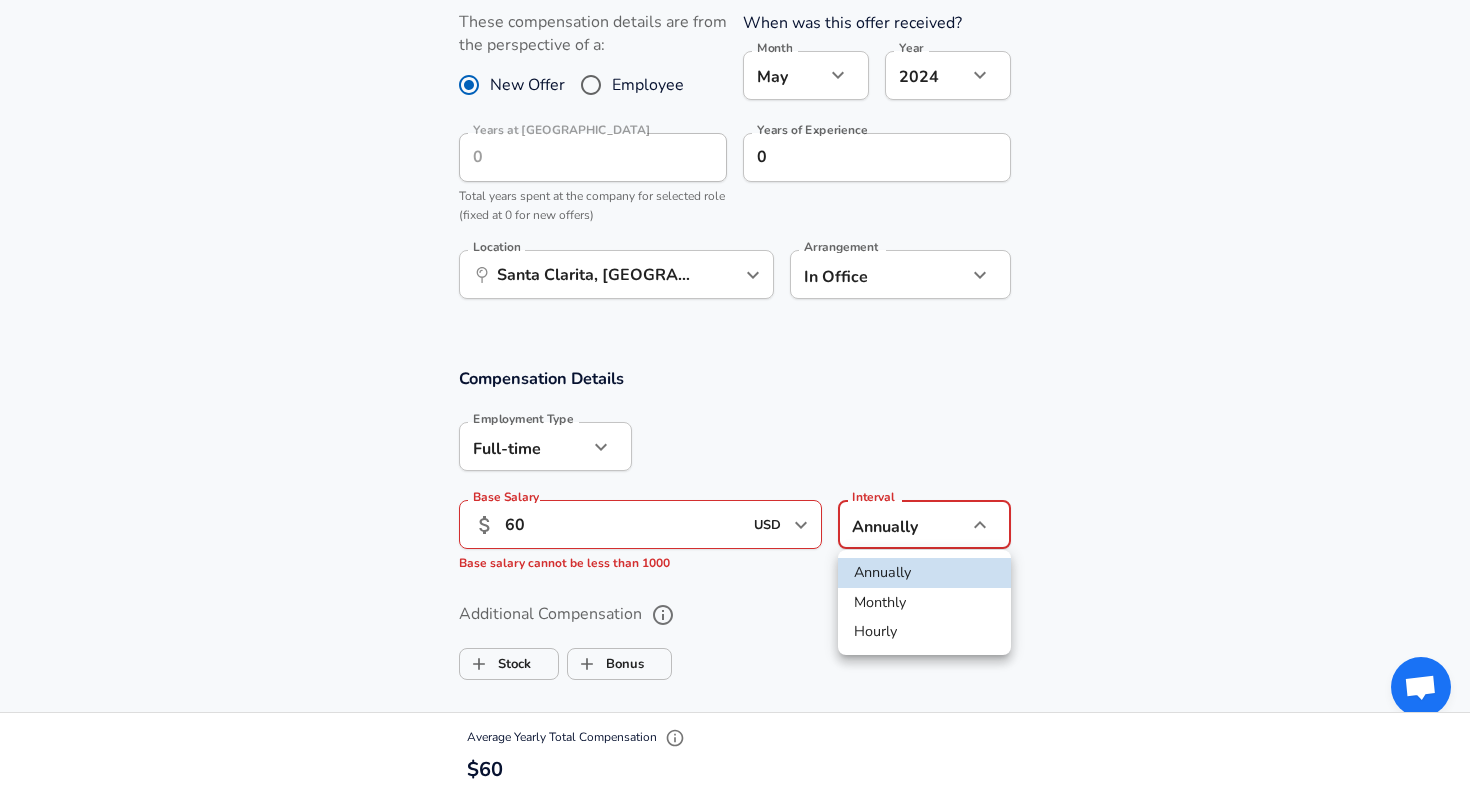 click on "Hourly" at bounding box center [924, 632] 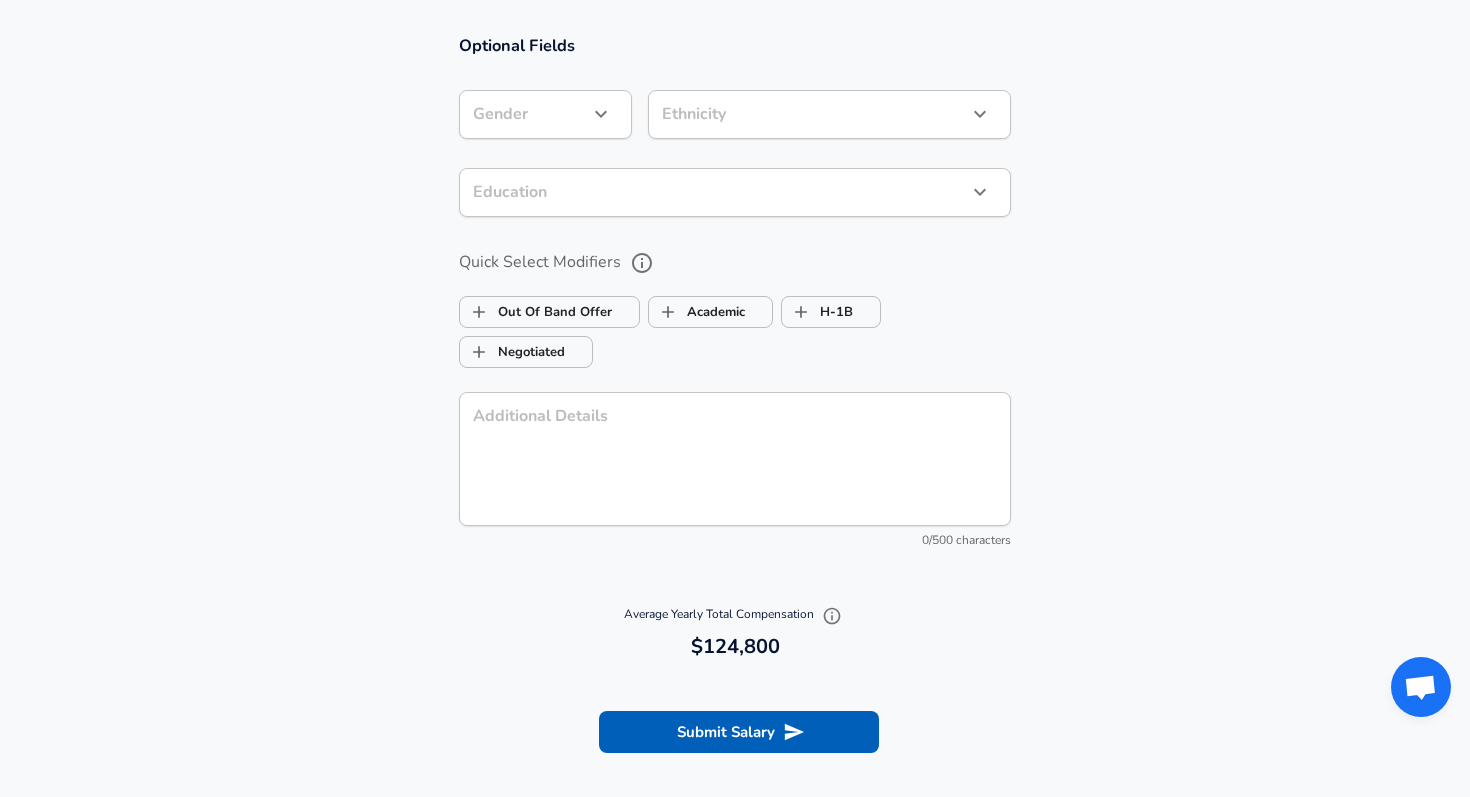 scroll, scrollTop: 1720, scrollLeft: 0, axis: vertical 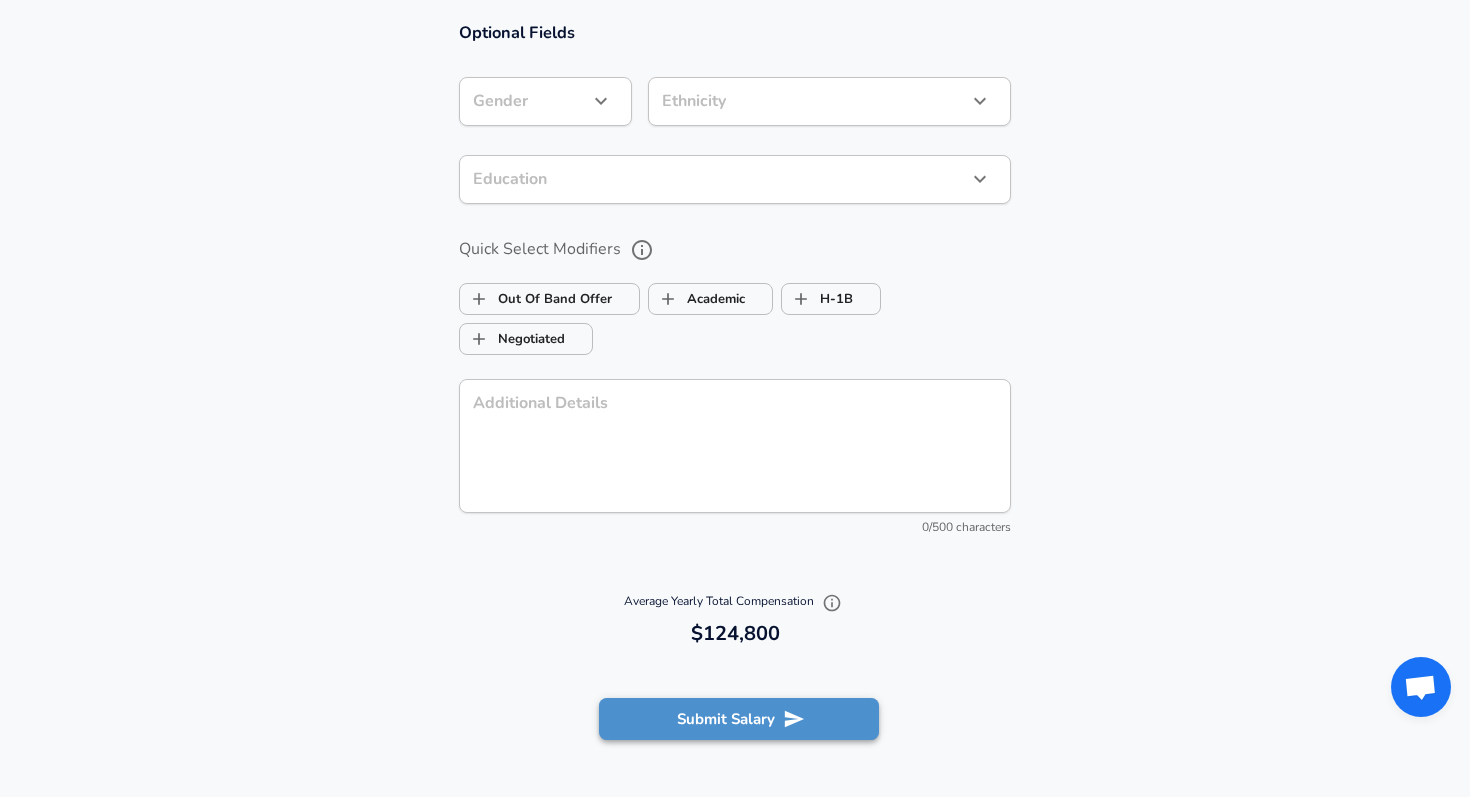click on "Submit Salary" at bounding box center [739, 719] 